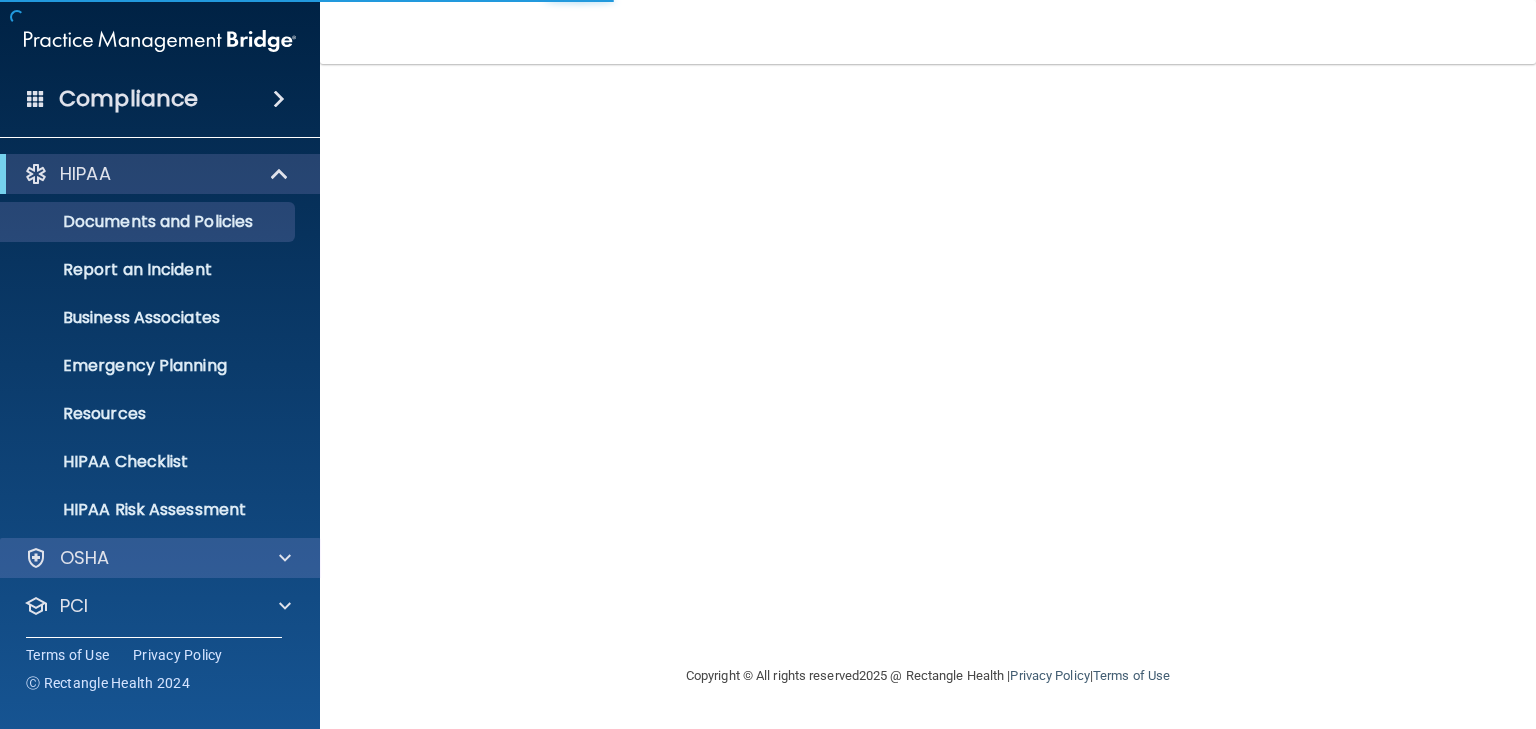 scroll, scrollTop: 0, scrollLeft: 0, axis: both 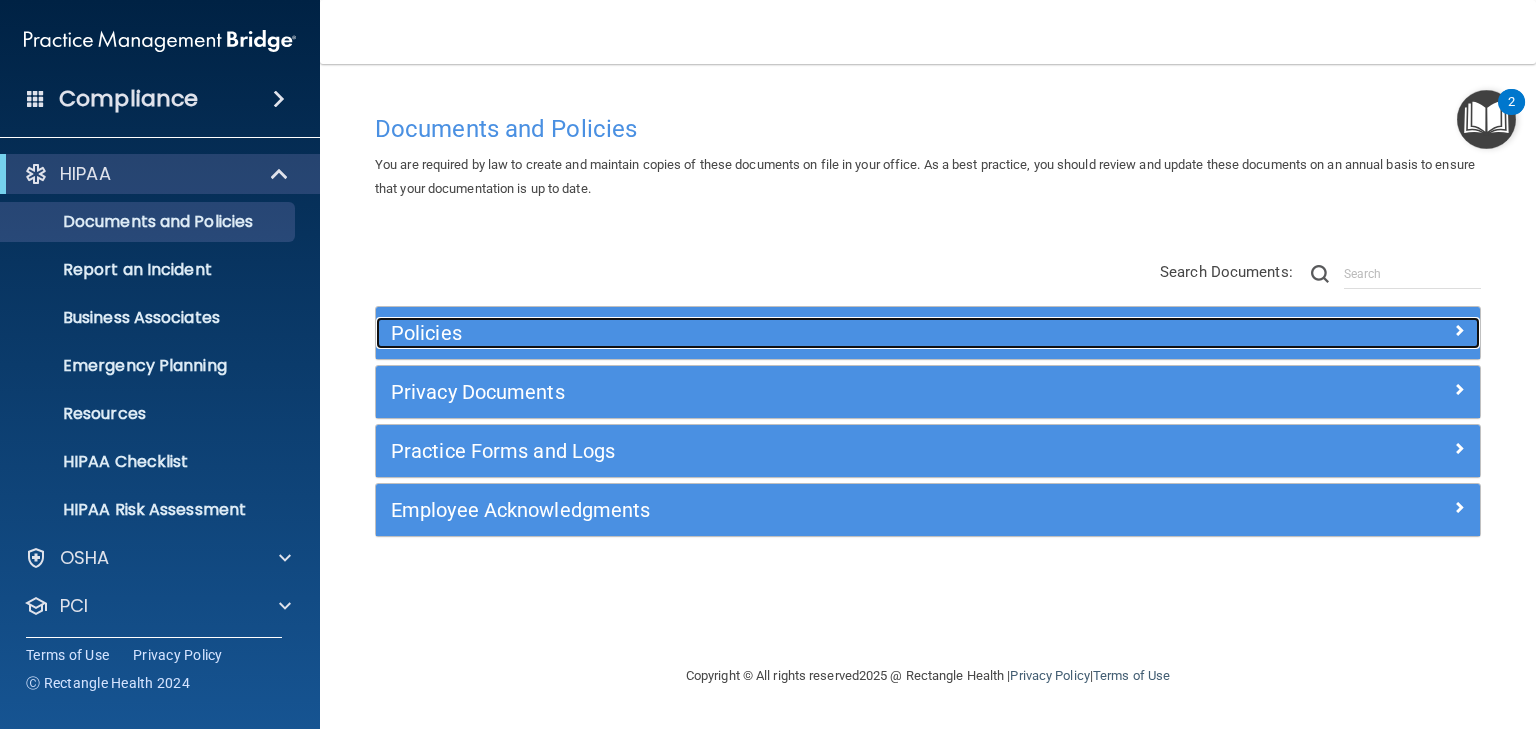 click on "Policies" at bounding box center [790, 333] 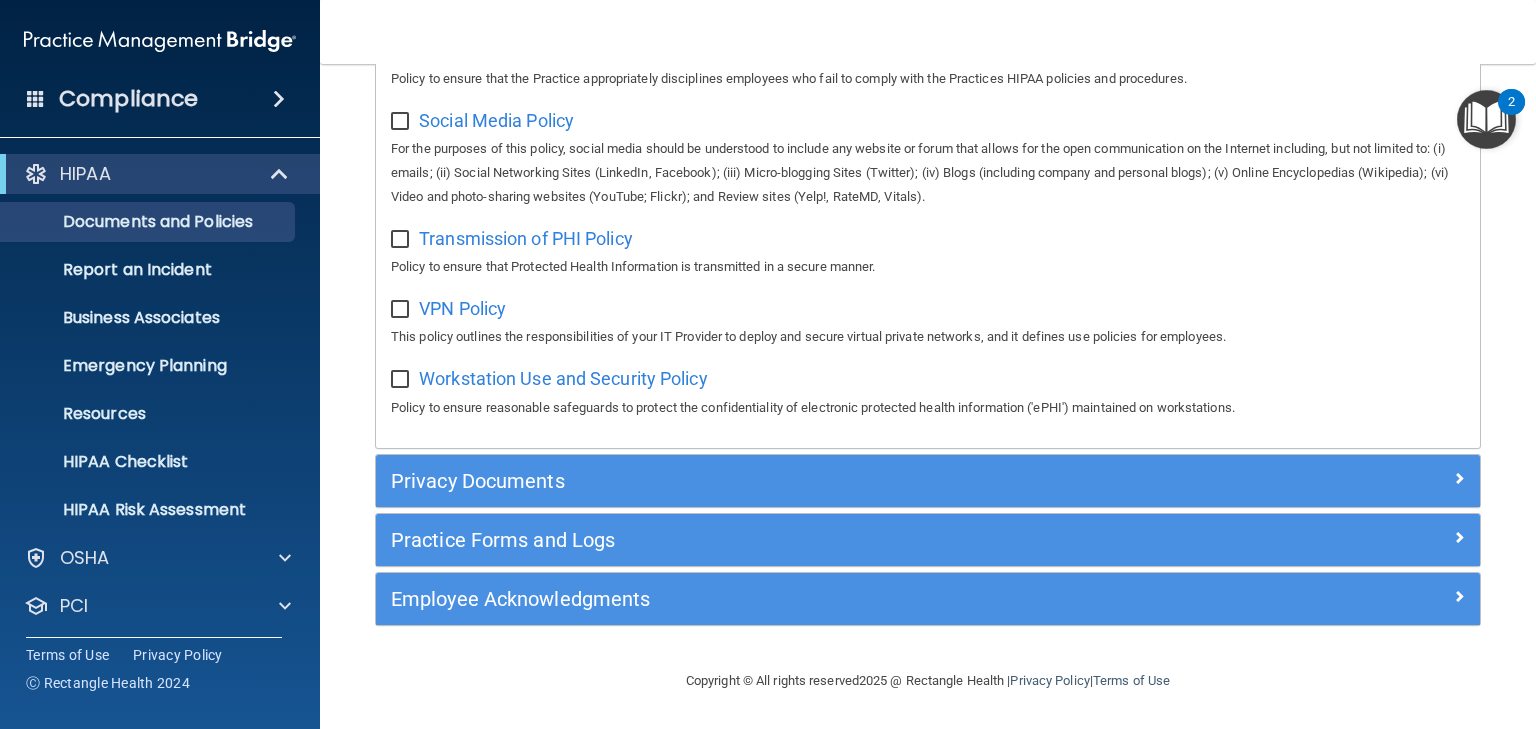 scroll, scrollTop: 1580, scrollLeft: 0, axis: vertical 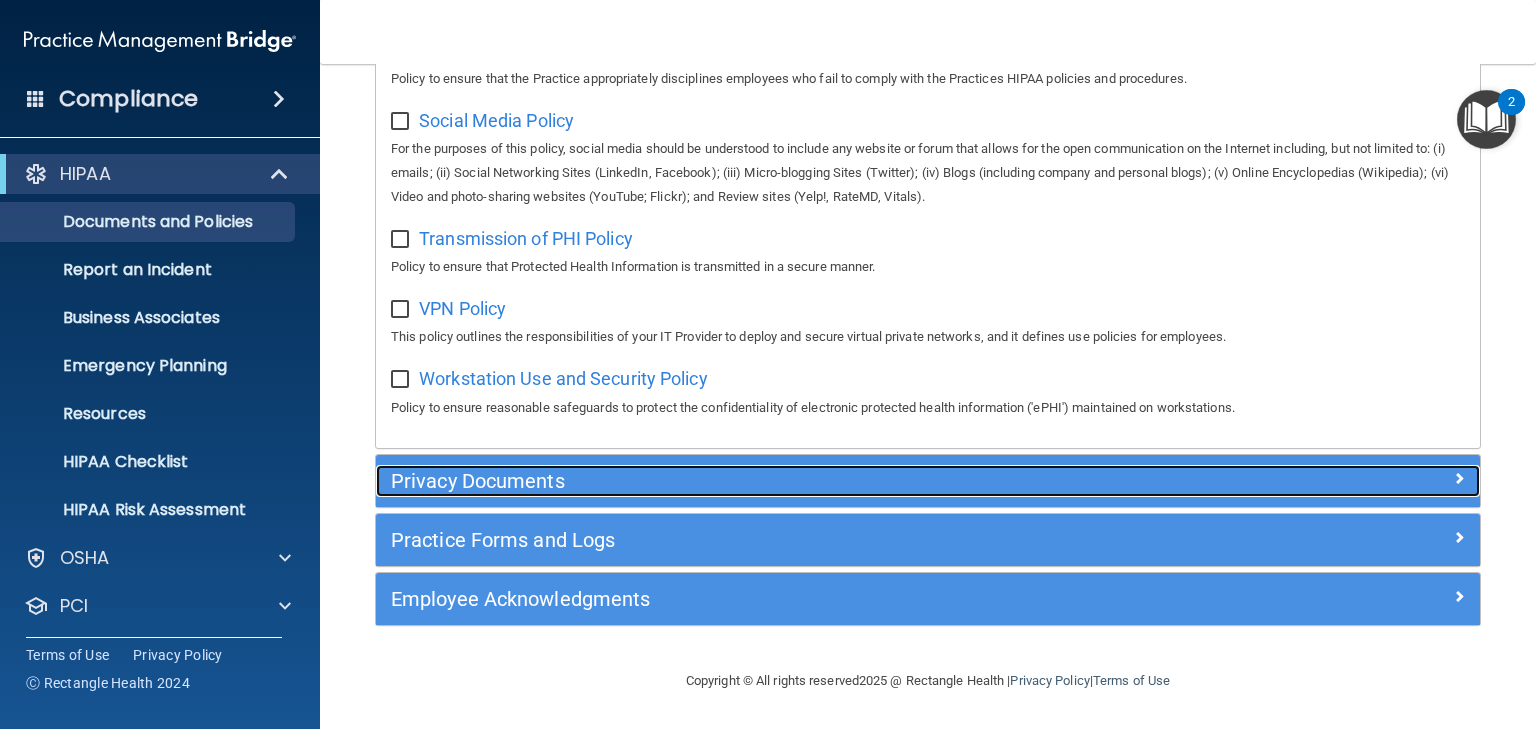 click on "Privacy Documents" at bounding box center (790, 481) 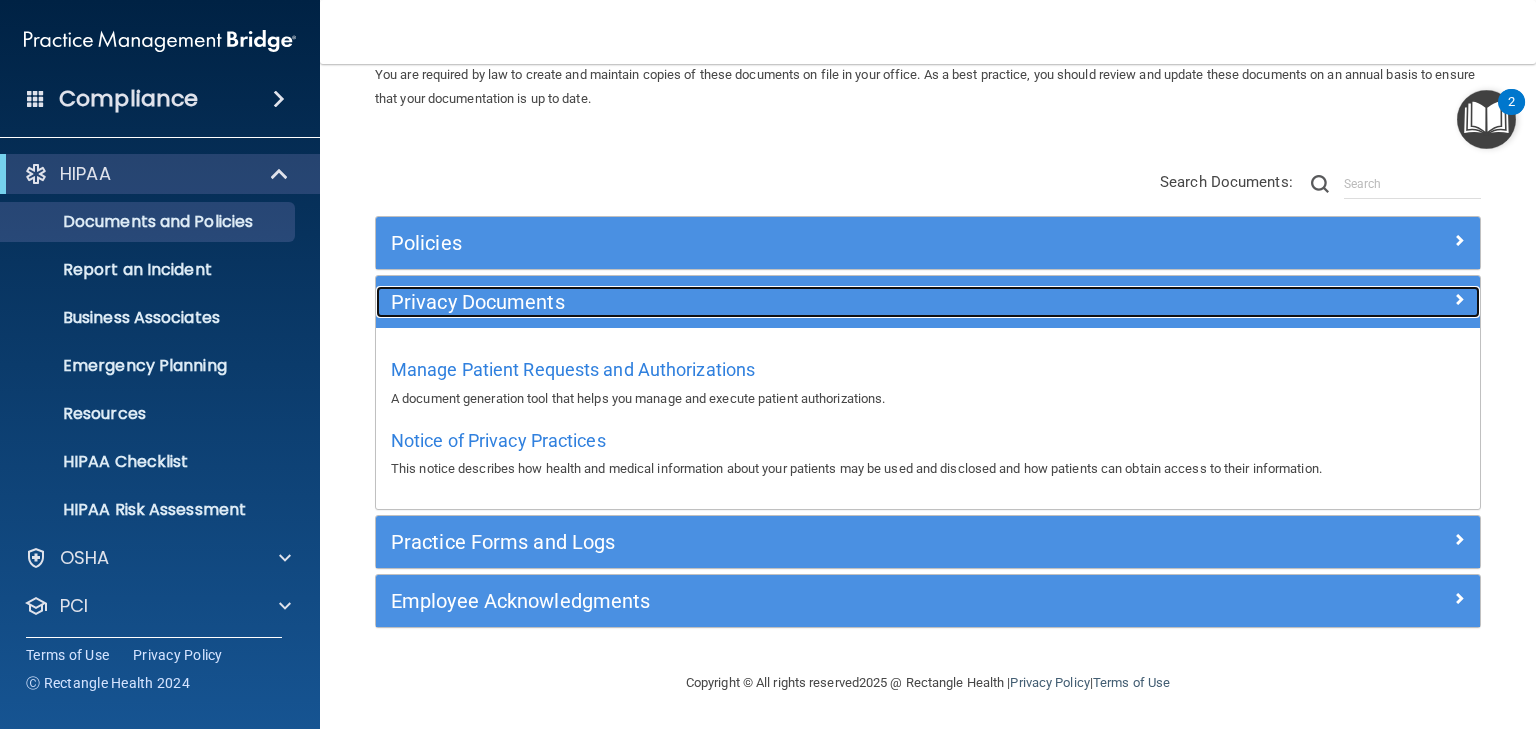 scroll, scrollTop: 90, scrollLeft: 0, axis: vertical 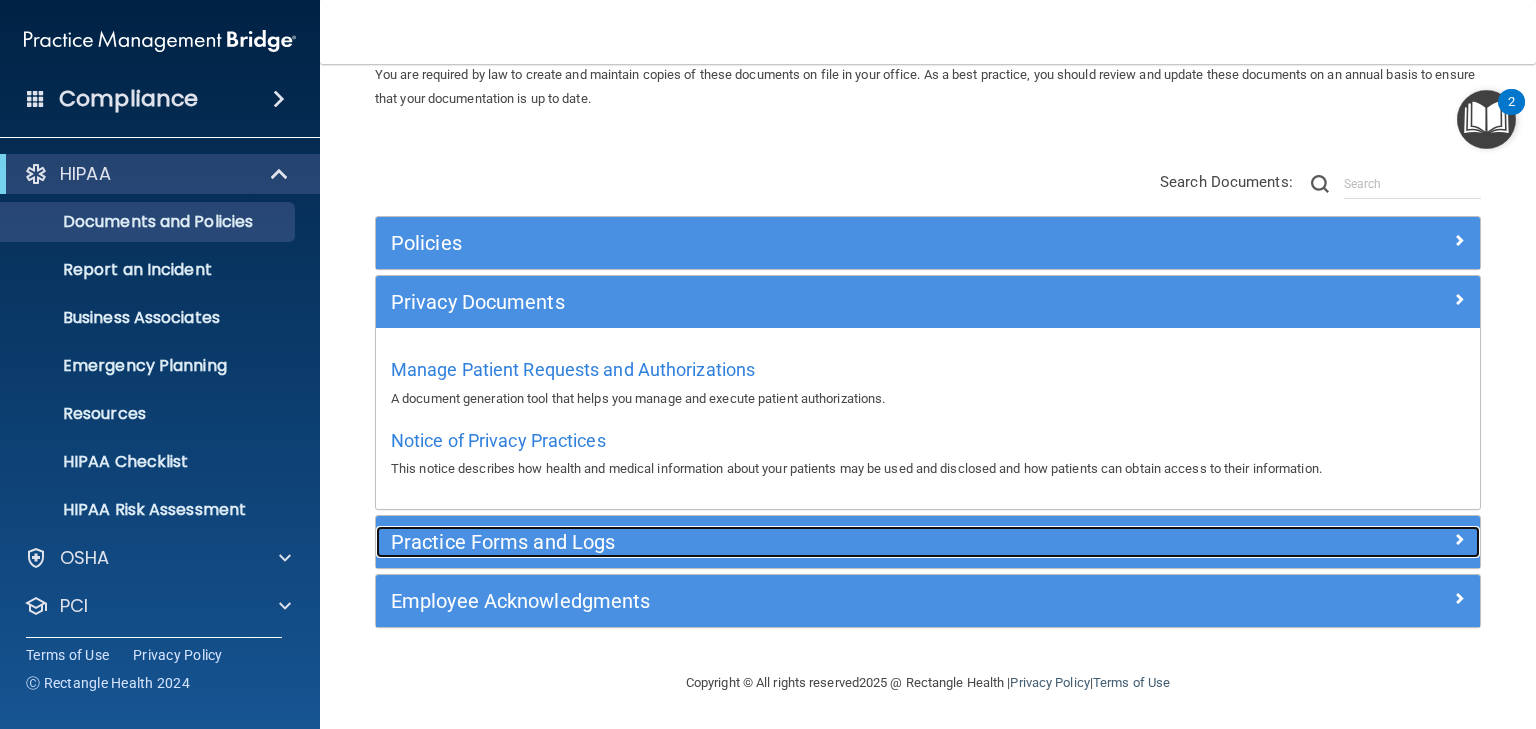 click on "Practice Forms and Logs" at bounding box center [790, 542] 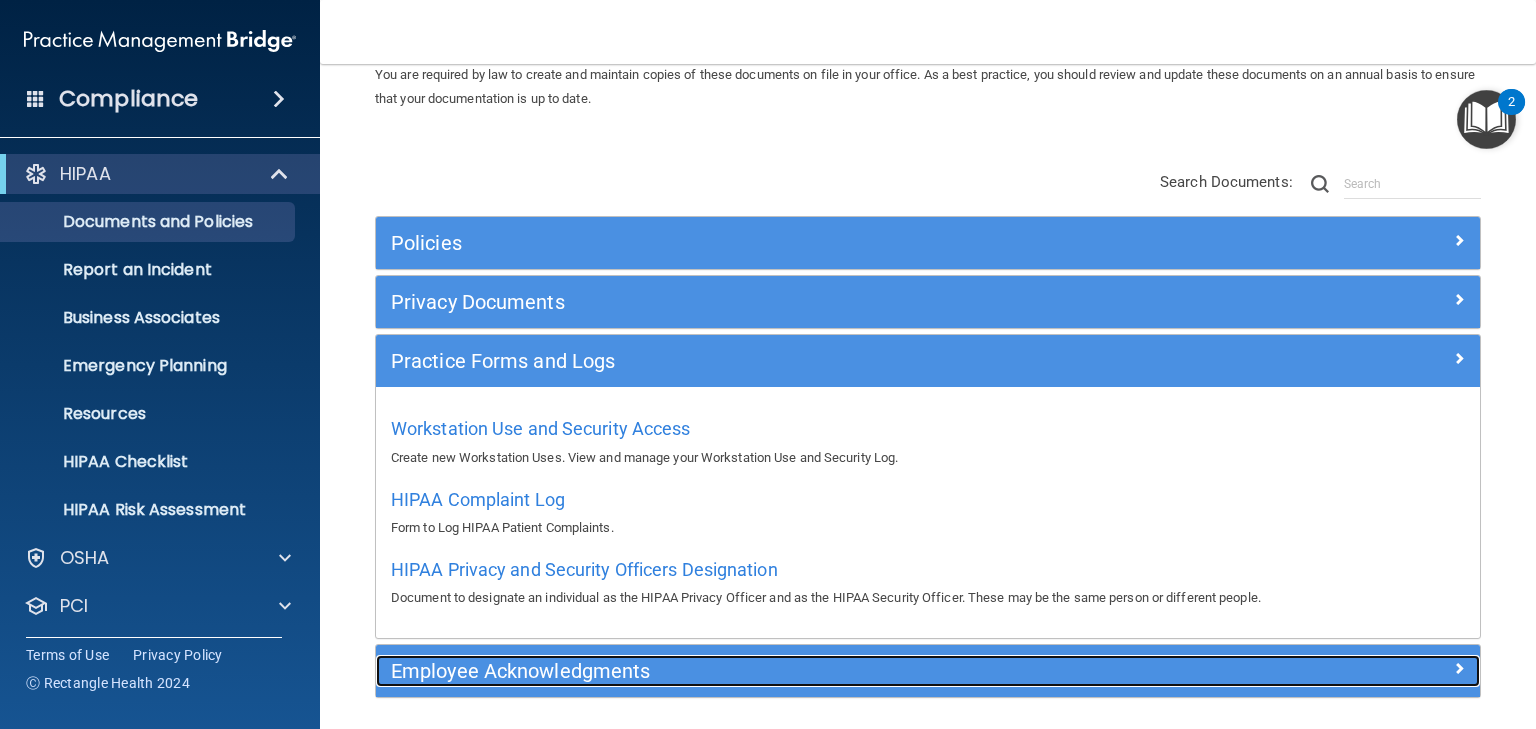 click on "Employee Acknowledgments" at bounding box center (790, 671) 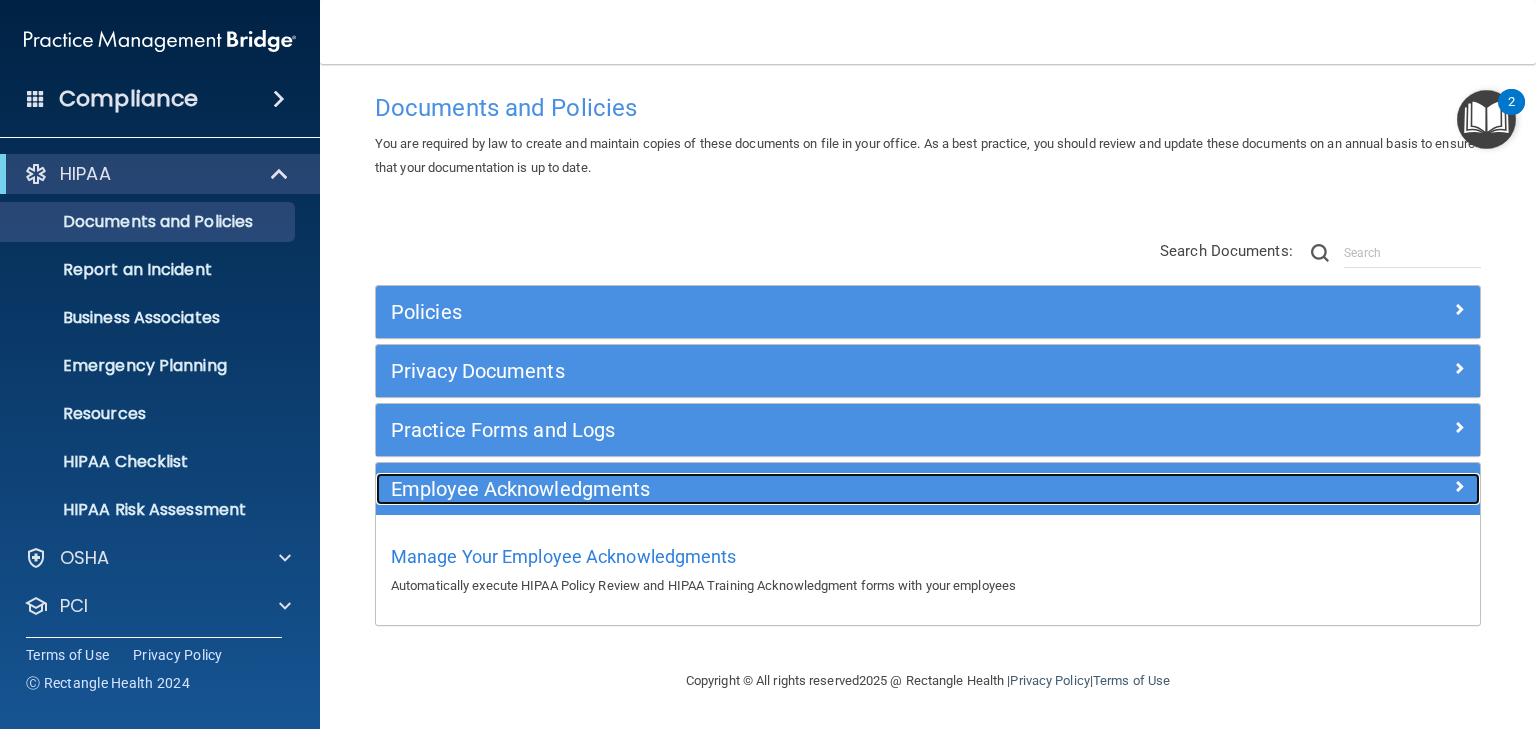 scroll, scrollTop: 20, scrollLeft: 0, axis: vertical 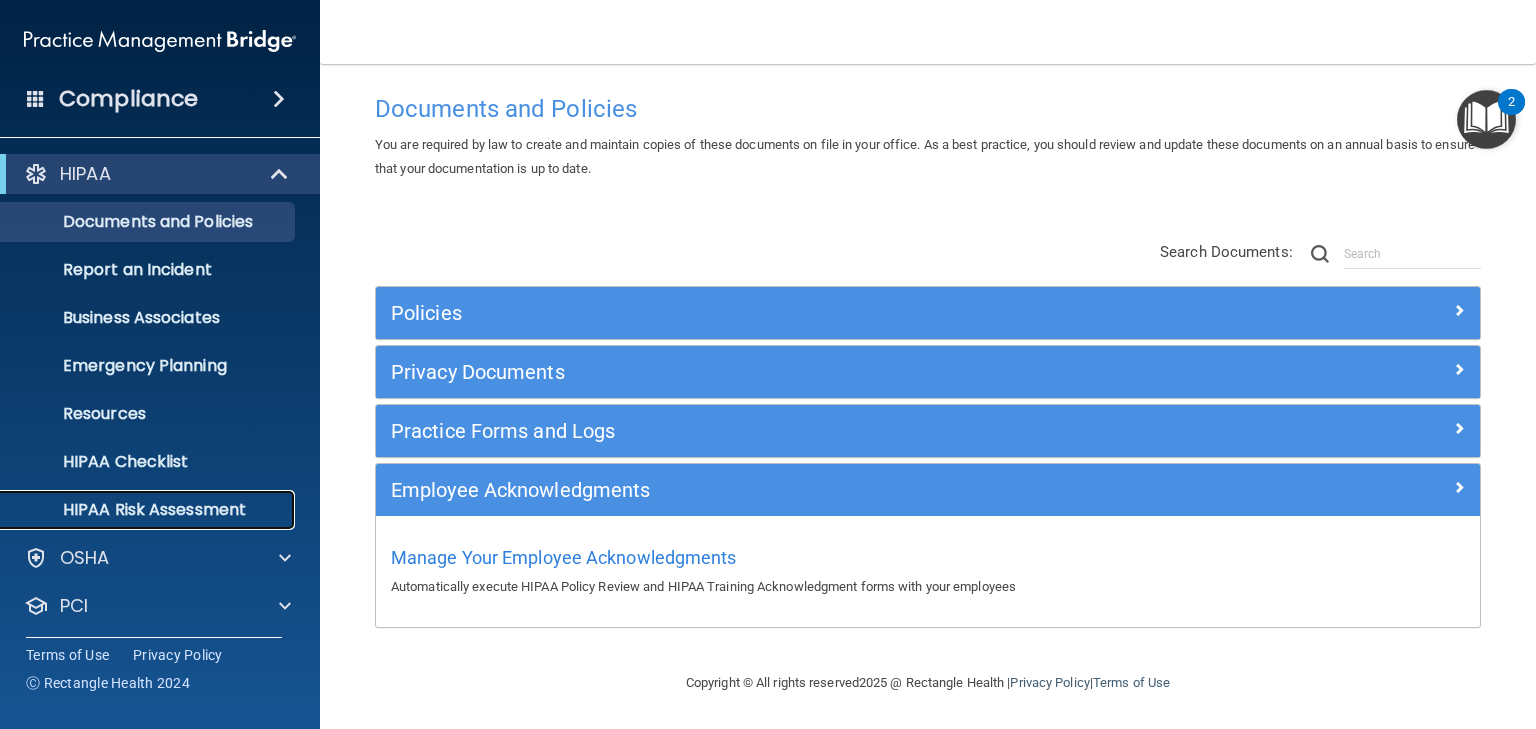 click on "HIPAA Risk Assessment" at bounding box center [149, 510] 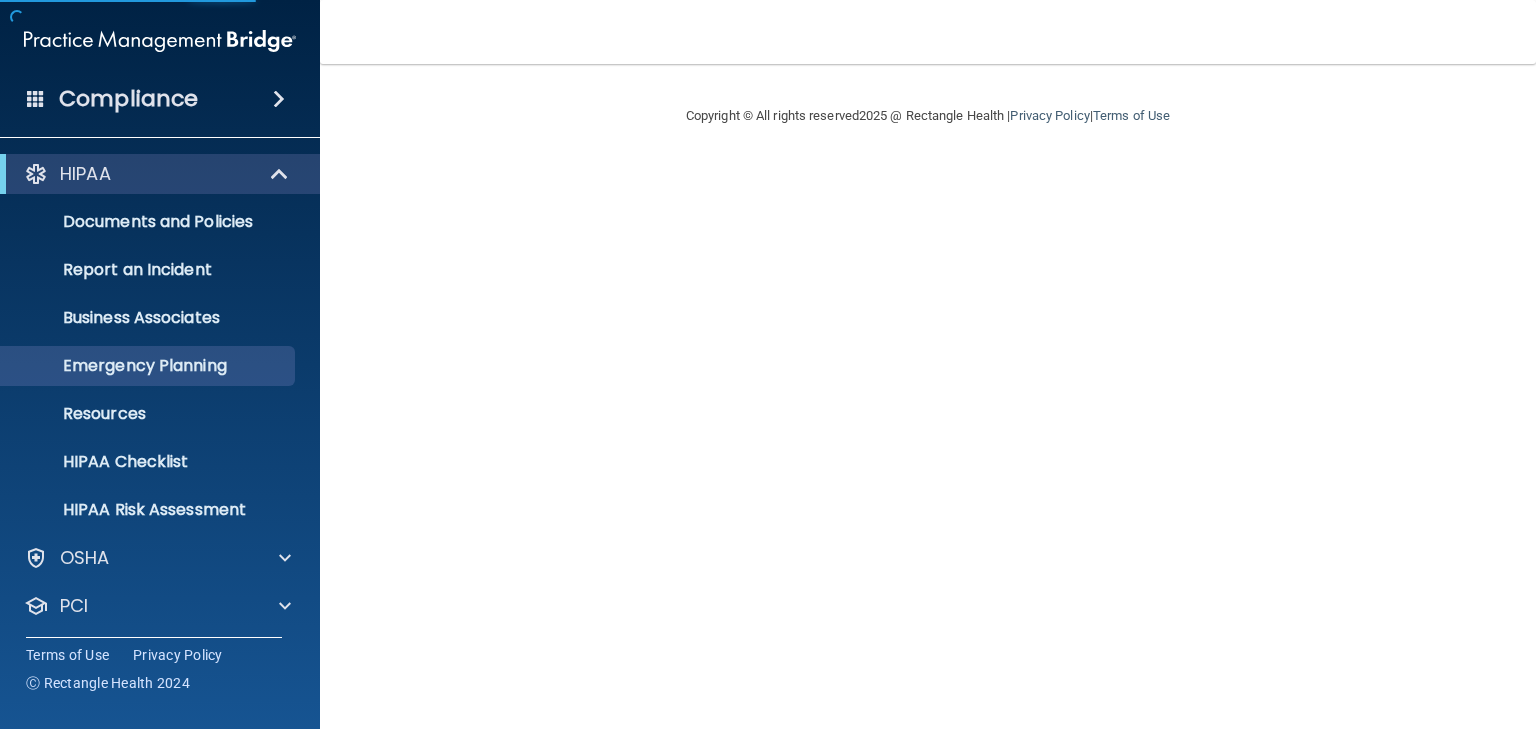 scroll, scrollTop: 0, scrollLeft: 0, axis: both 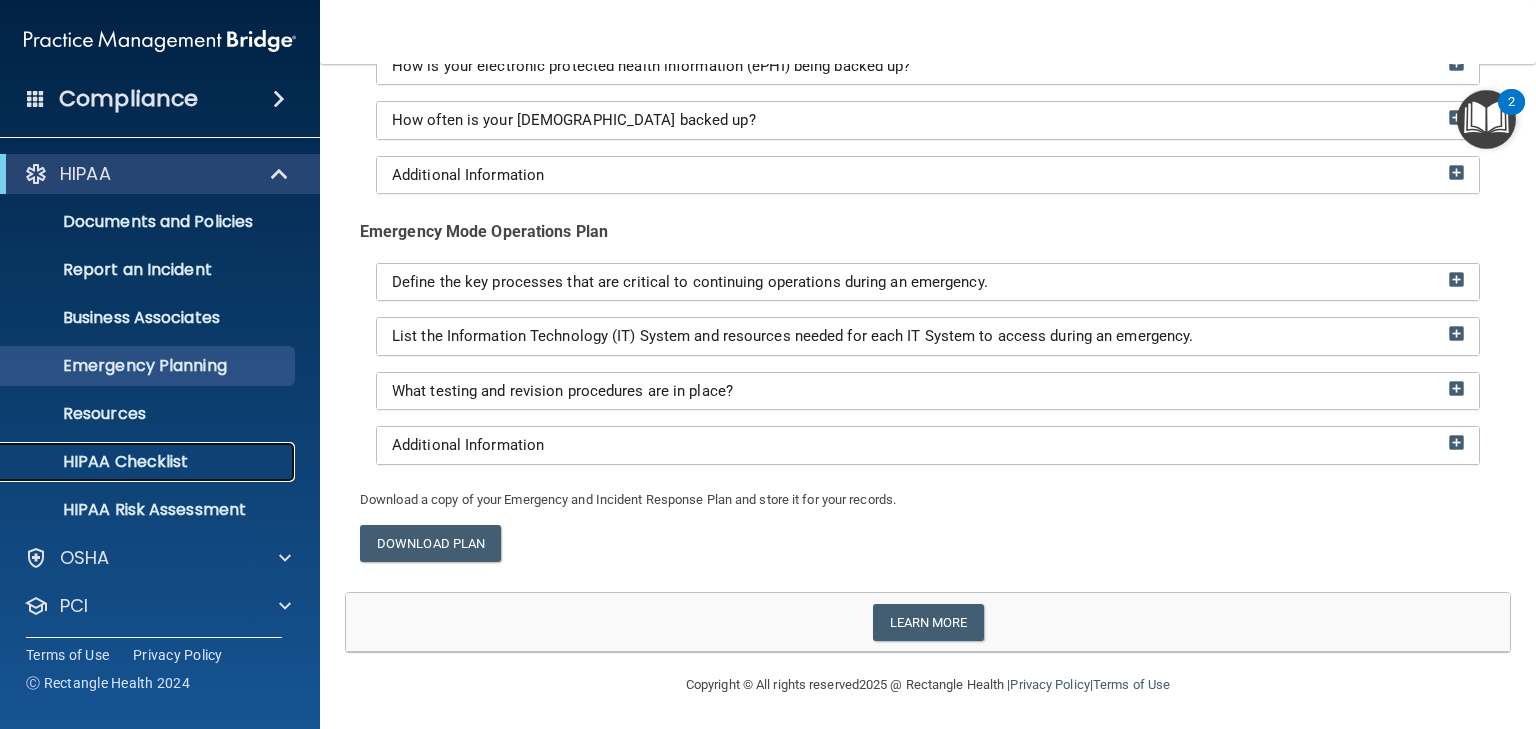 click on "HIPAA Checklist" at bounding box center (149, 462) 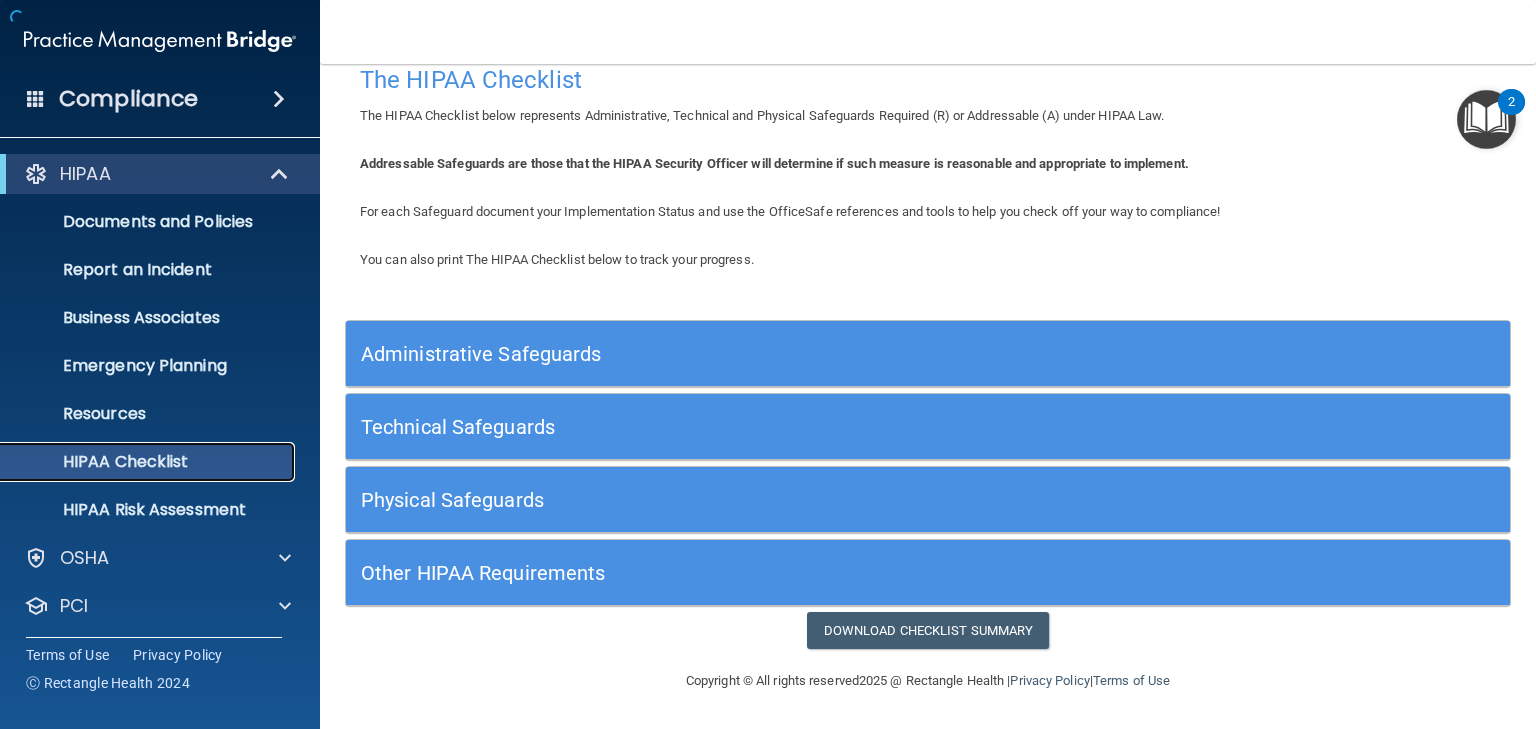 scroll, scrollTop: 27, scrollLeft: 0, axis: vertical 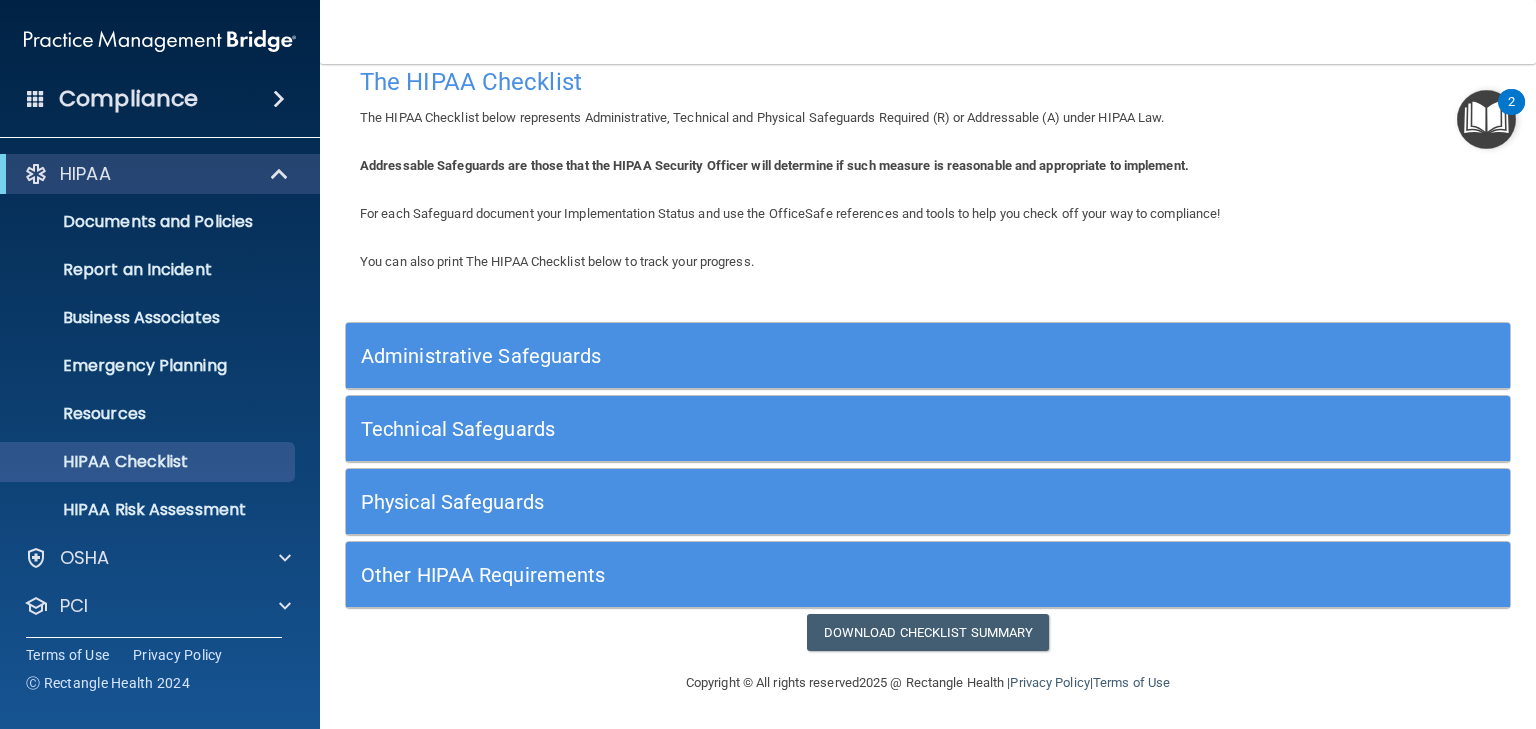 click on "Administrative Safeguards" at bounding box center (782, 356) 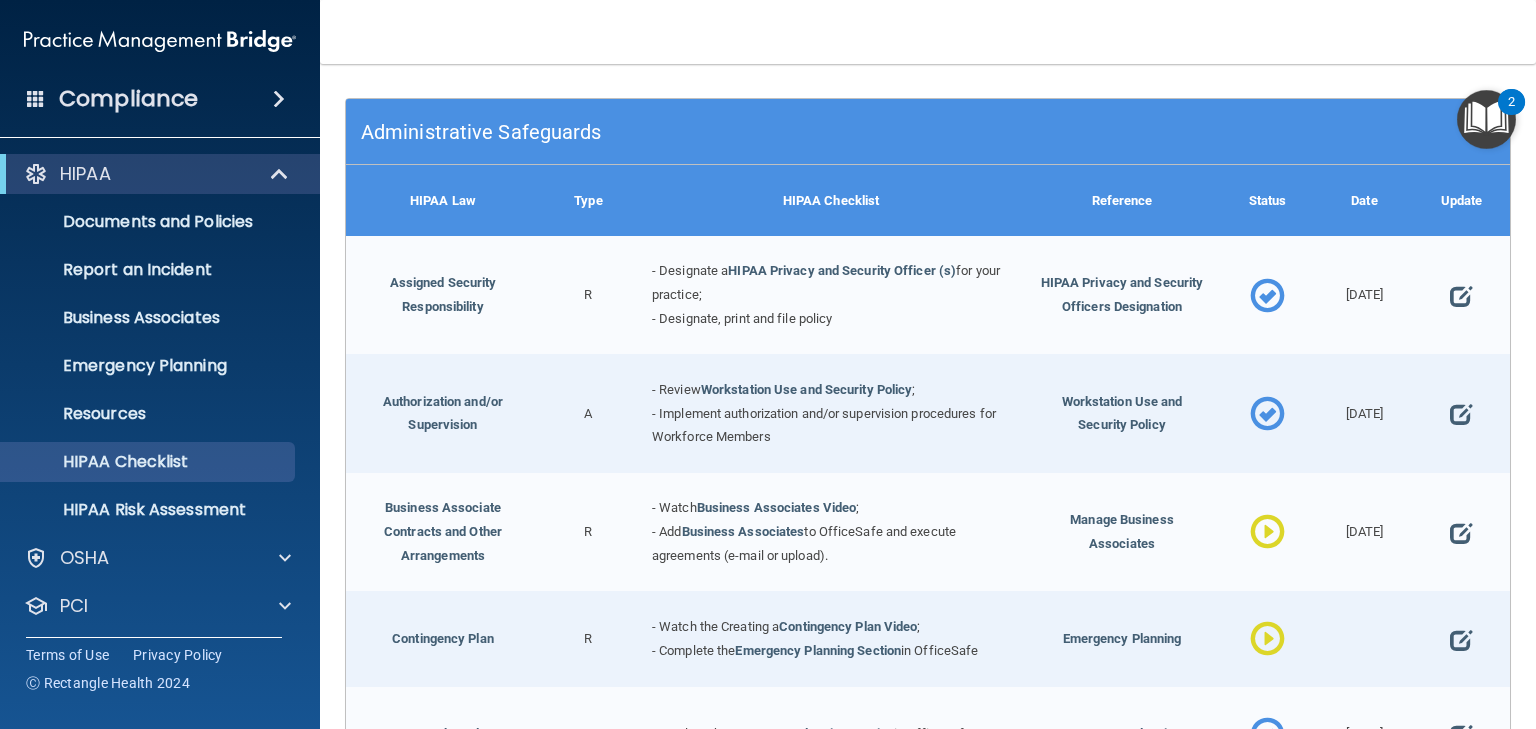 scroll, scrollTop: 251, scrollLeft: 0, axis: vertical 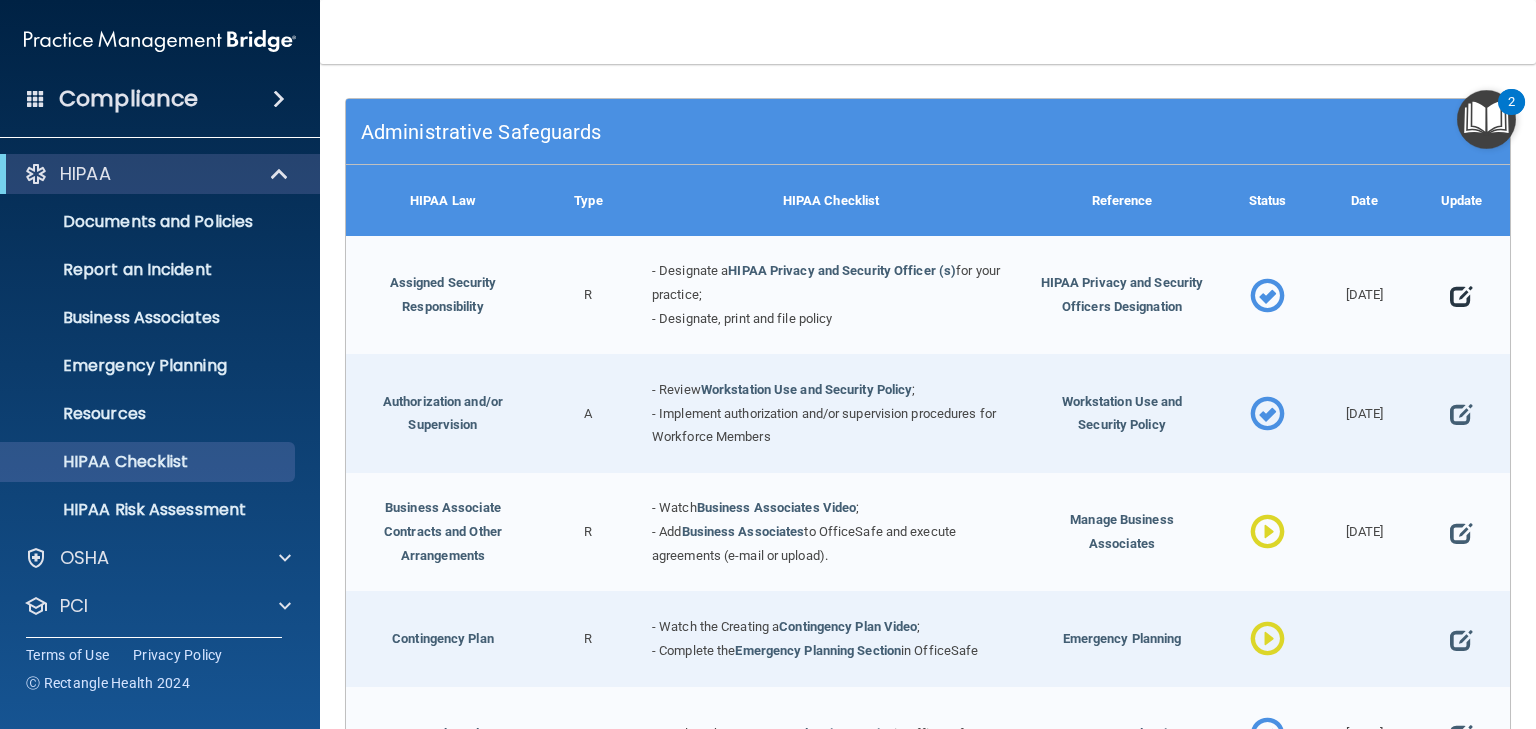 click at bounding box center [1461, 296] 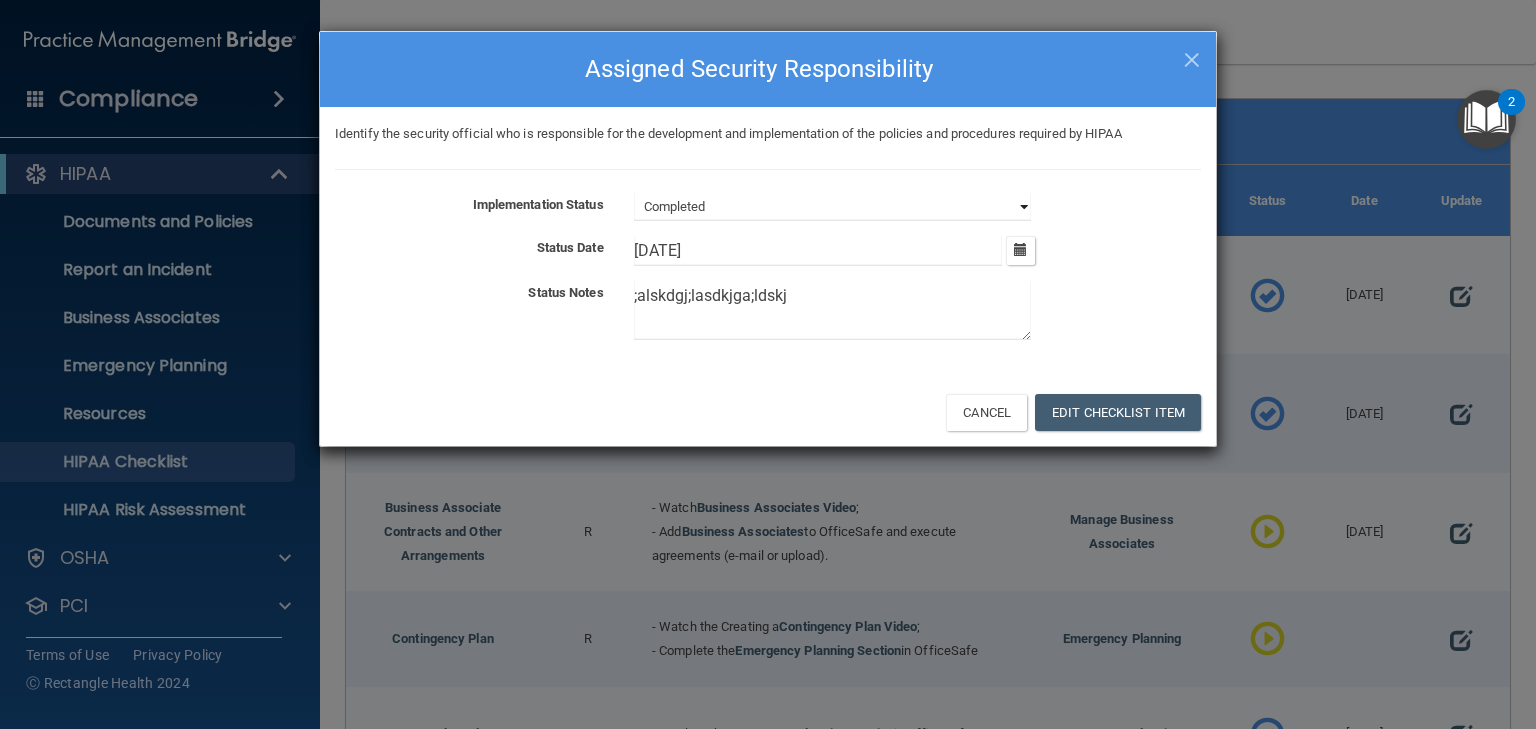 click on "Not Started  In Progress  Completed" at bounding box center (832, 207) 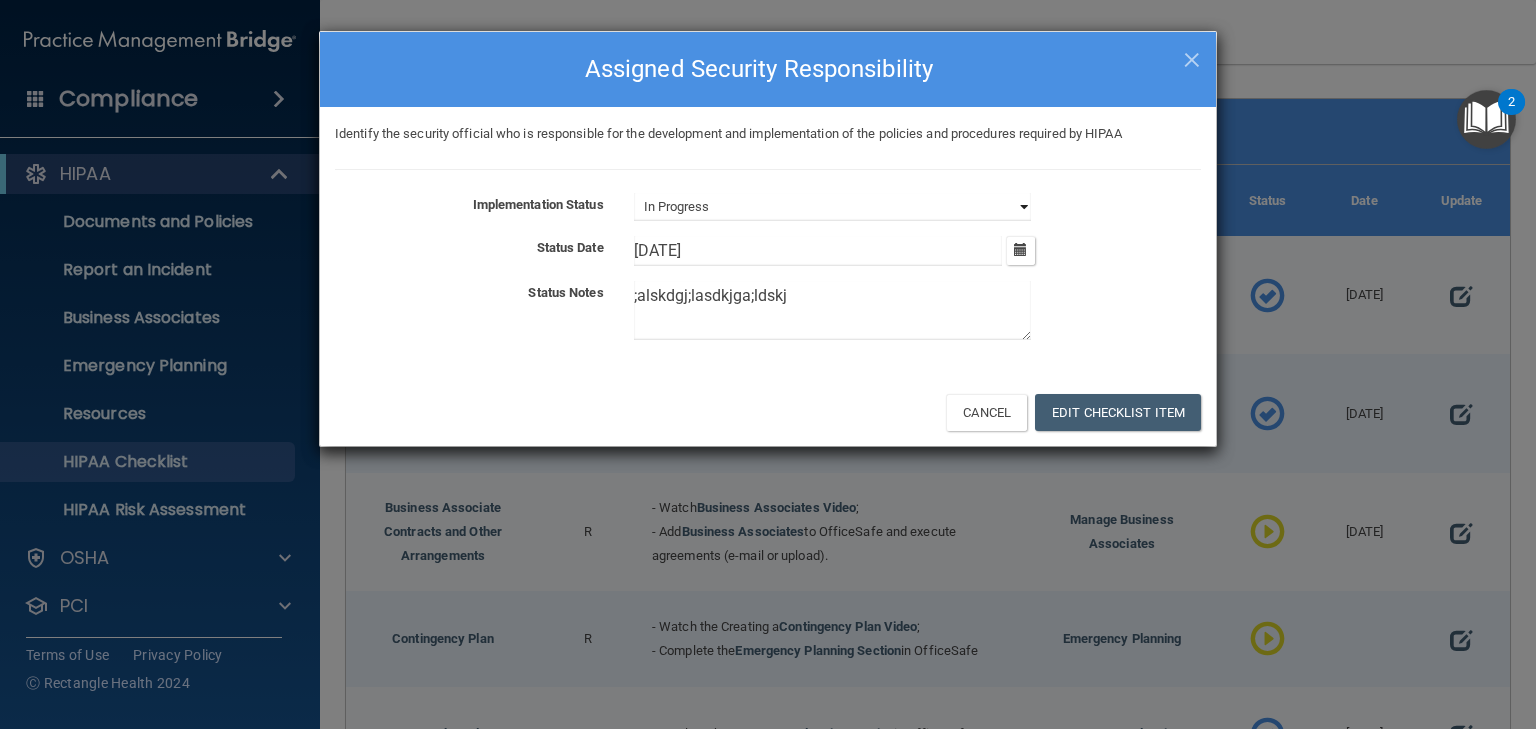 click on "Not Started  In Progress  Completed" at bounding box center [832, 207] 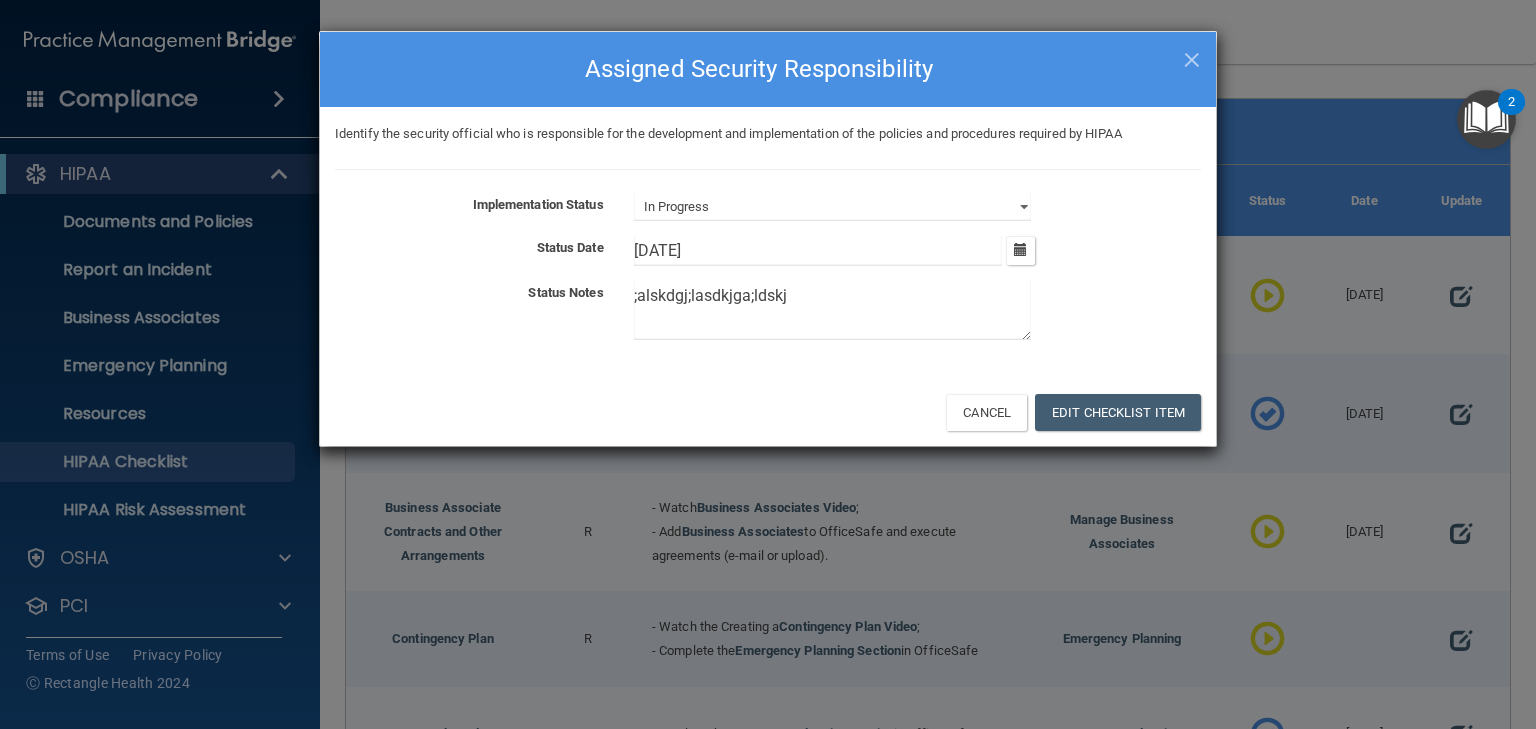 drag, startPoint x: 795, startPoint y: 289, endPoint x: 564, endPoint y: 288, distance: 231.00217 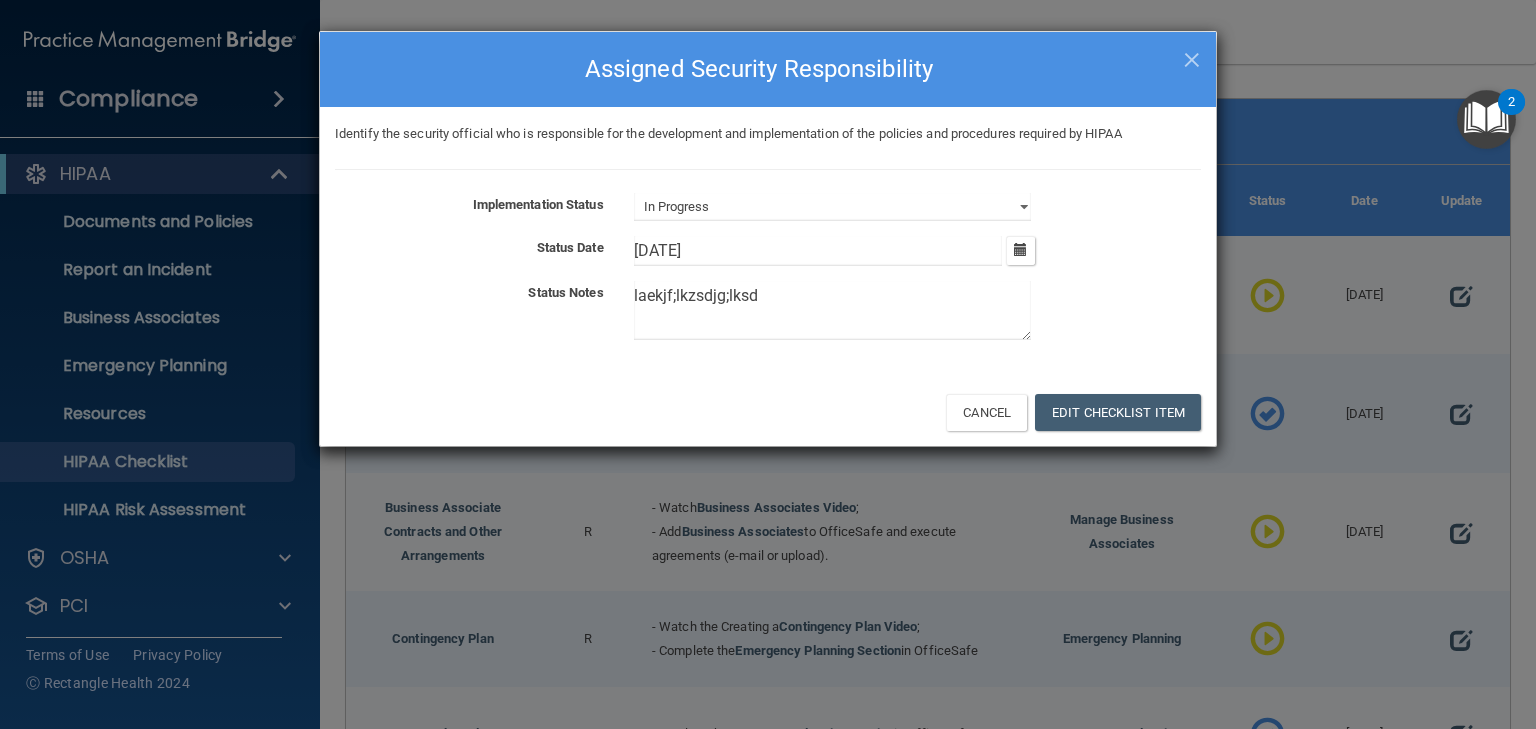 type on "laekjf;lkzsdjg;lksd" 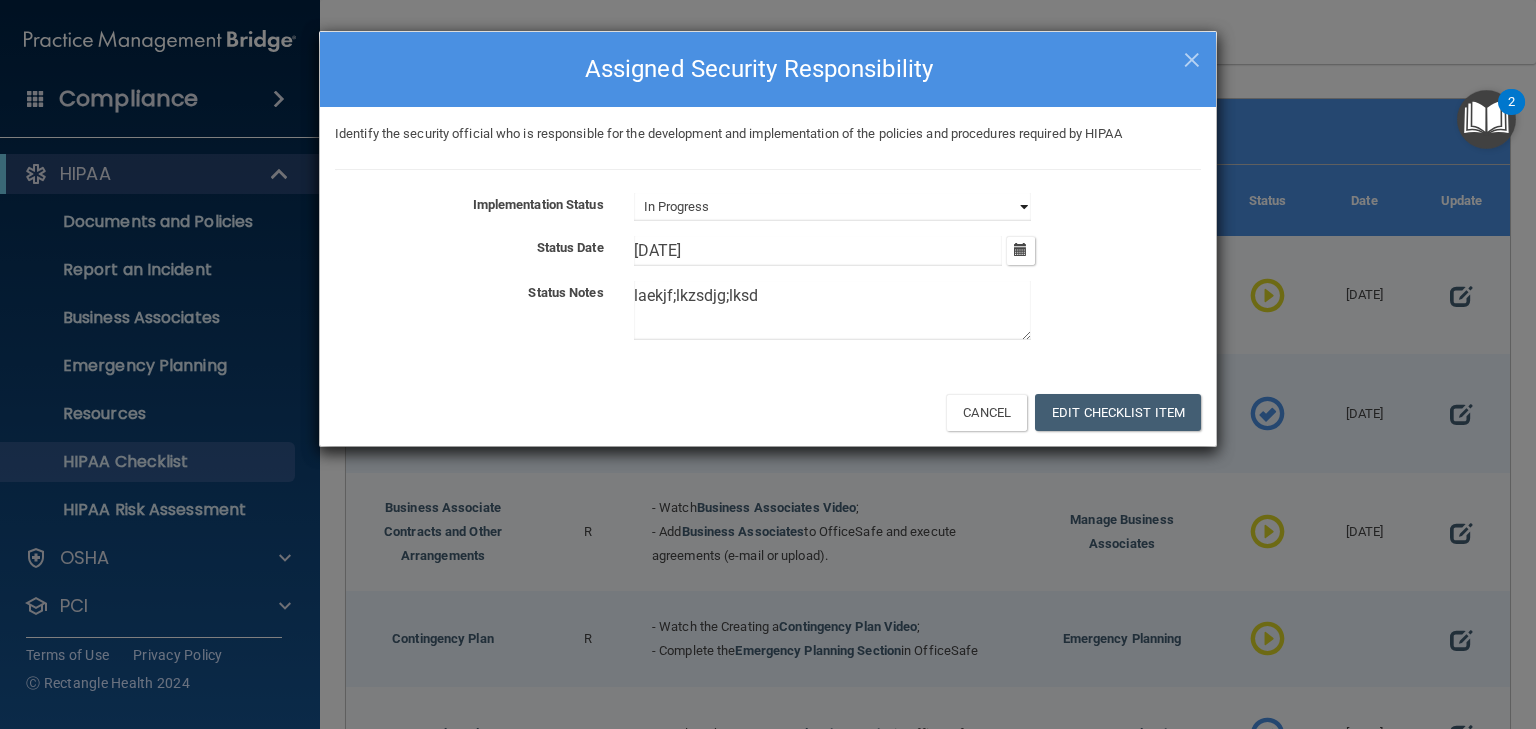 click on "Not Started  In Progress  Completed" at bounding box center (832, 207) 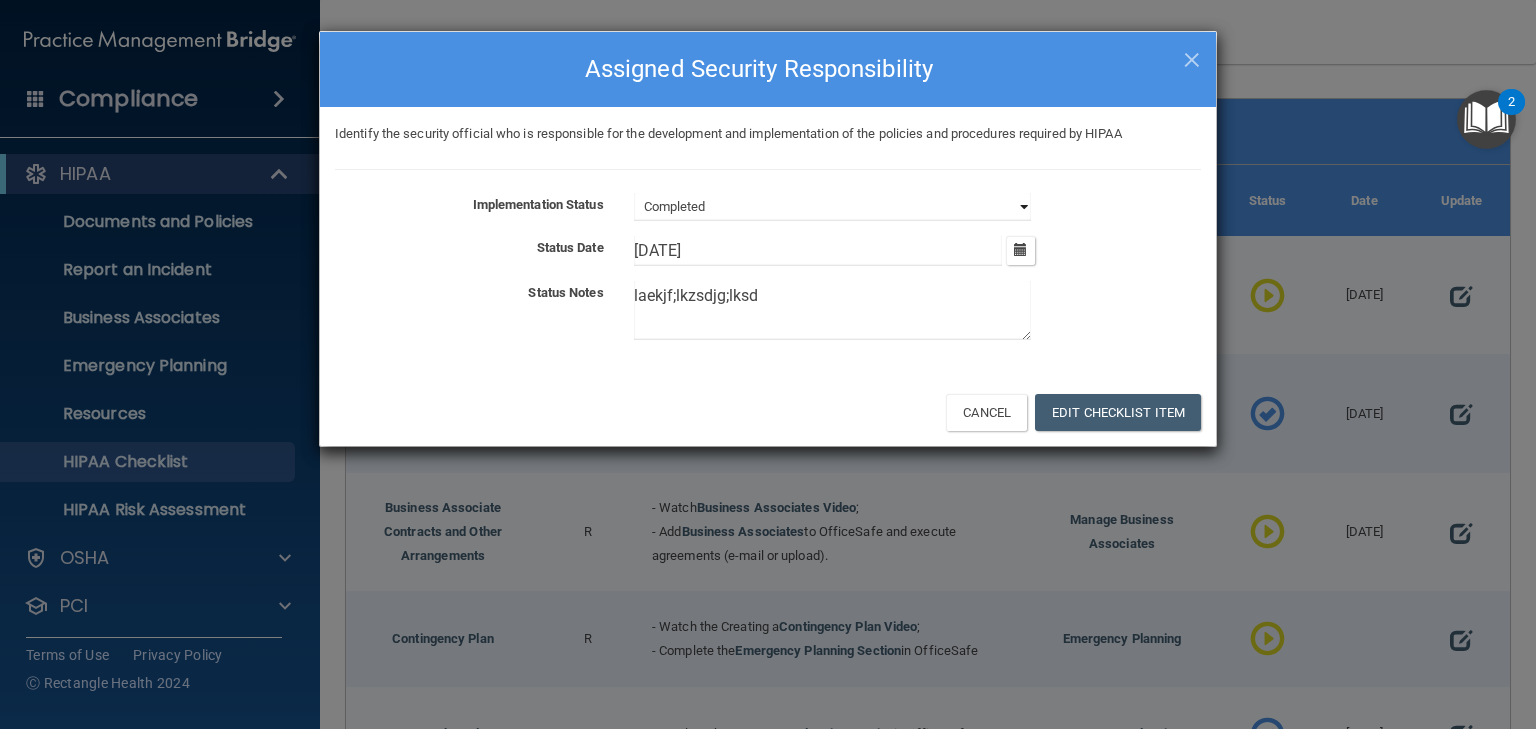 click on "Not Started  In Progress  Completed" at bounding box center [832, 207] 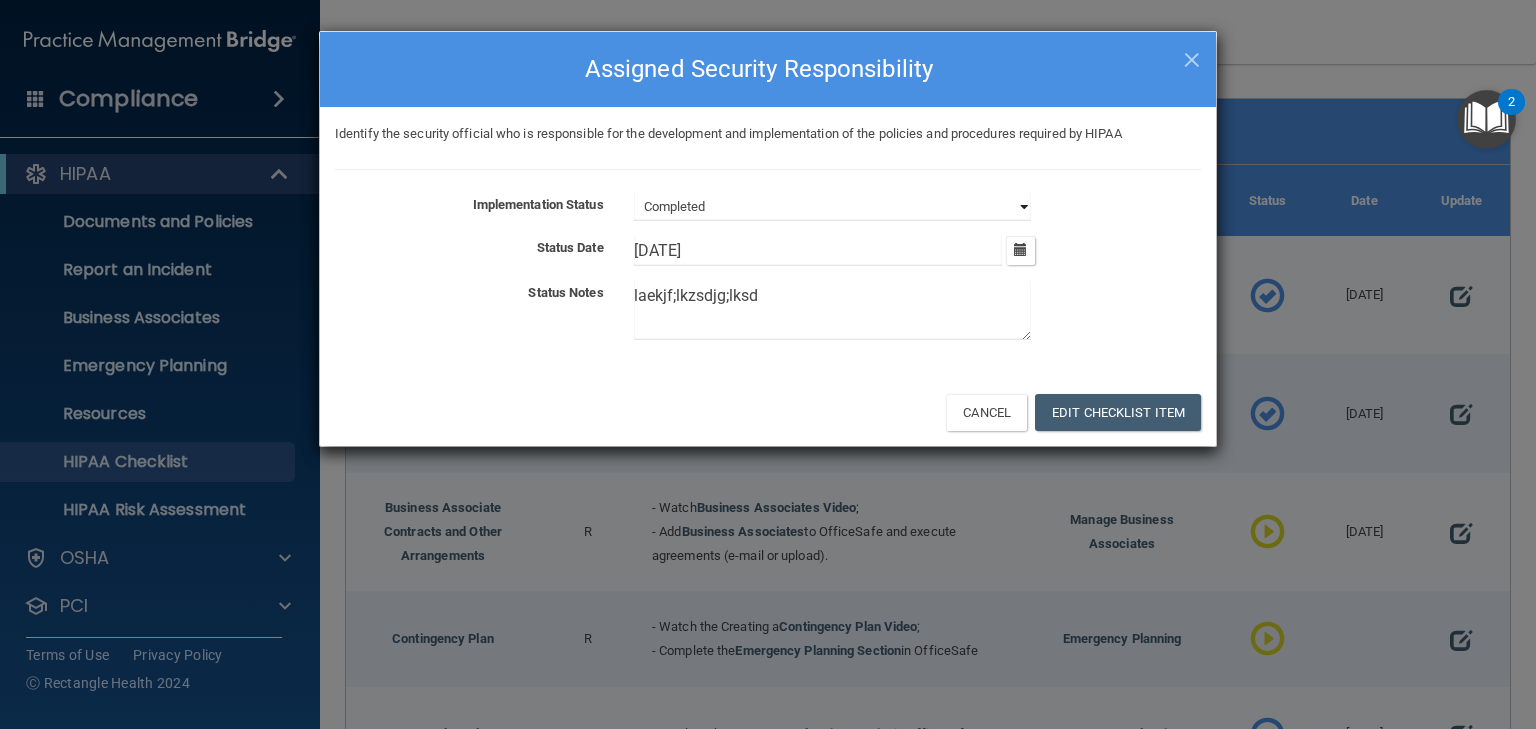 click on "Not Started  In Progress  Completed" at bounding box center [832, 207] 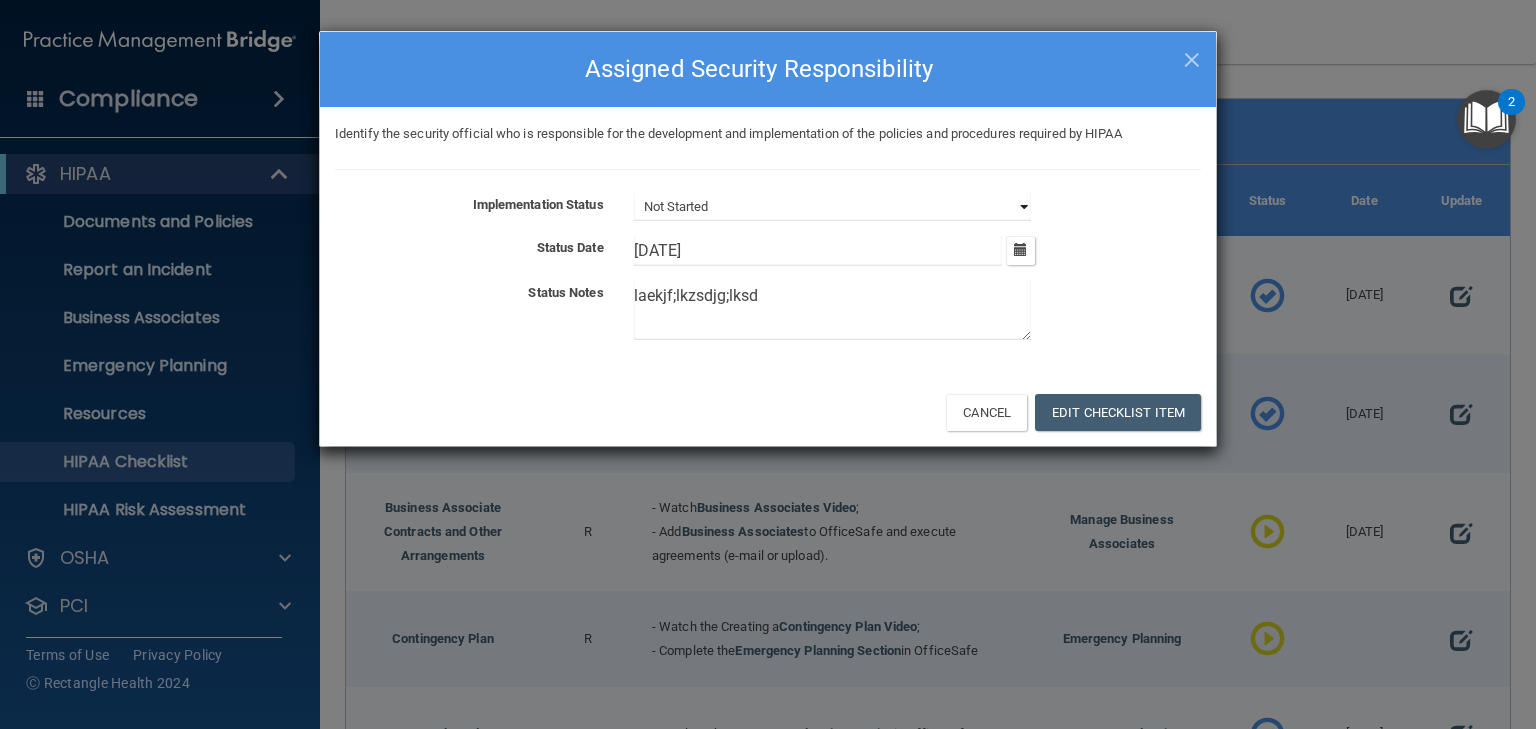 click on "Not Started  In Progress  Completed" at bounding box center [832, 207] 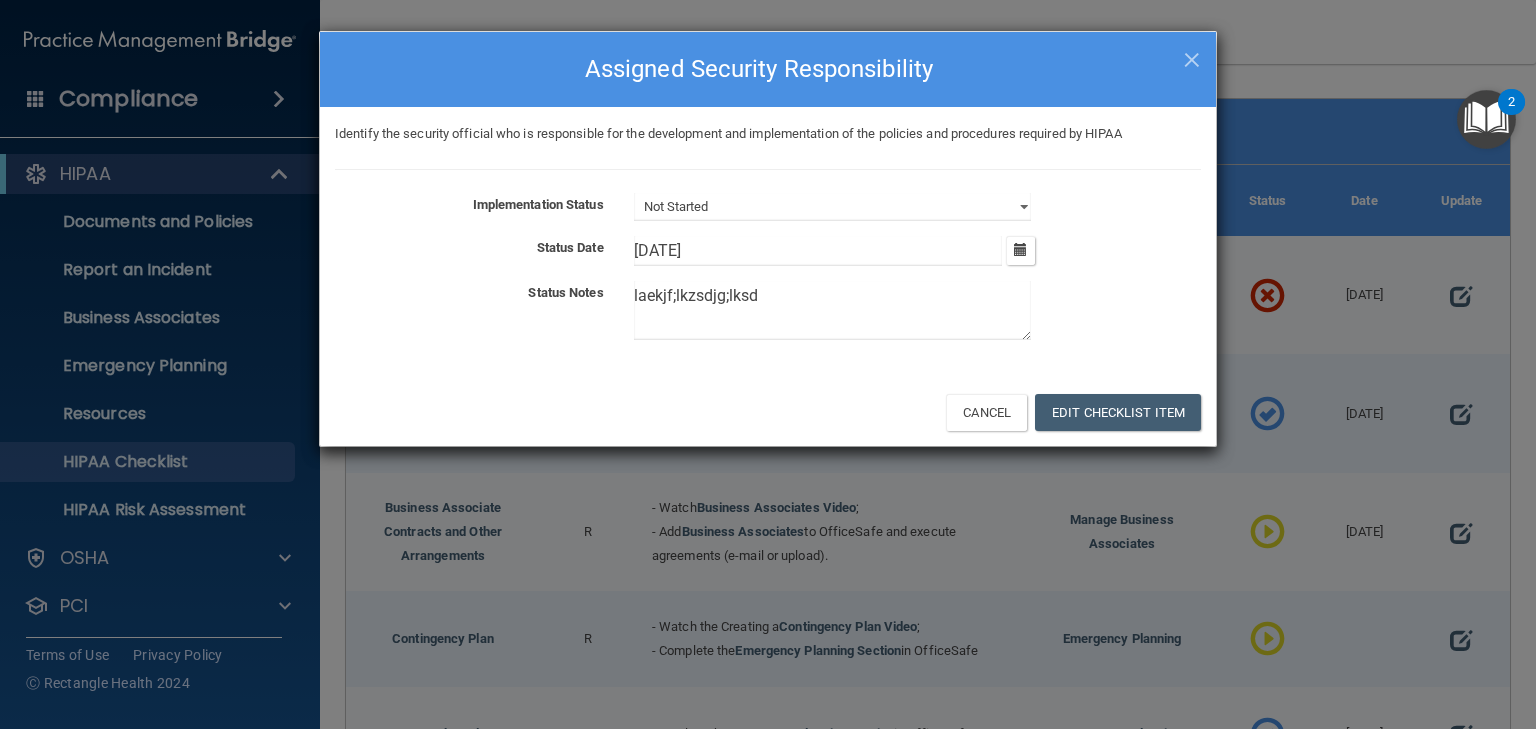 click on "× Close     Assigned Security Responsibility" at bounding box center [768, 69] 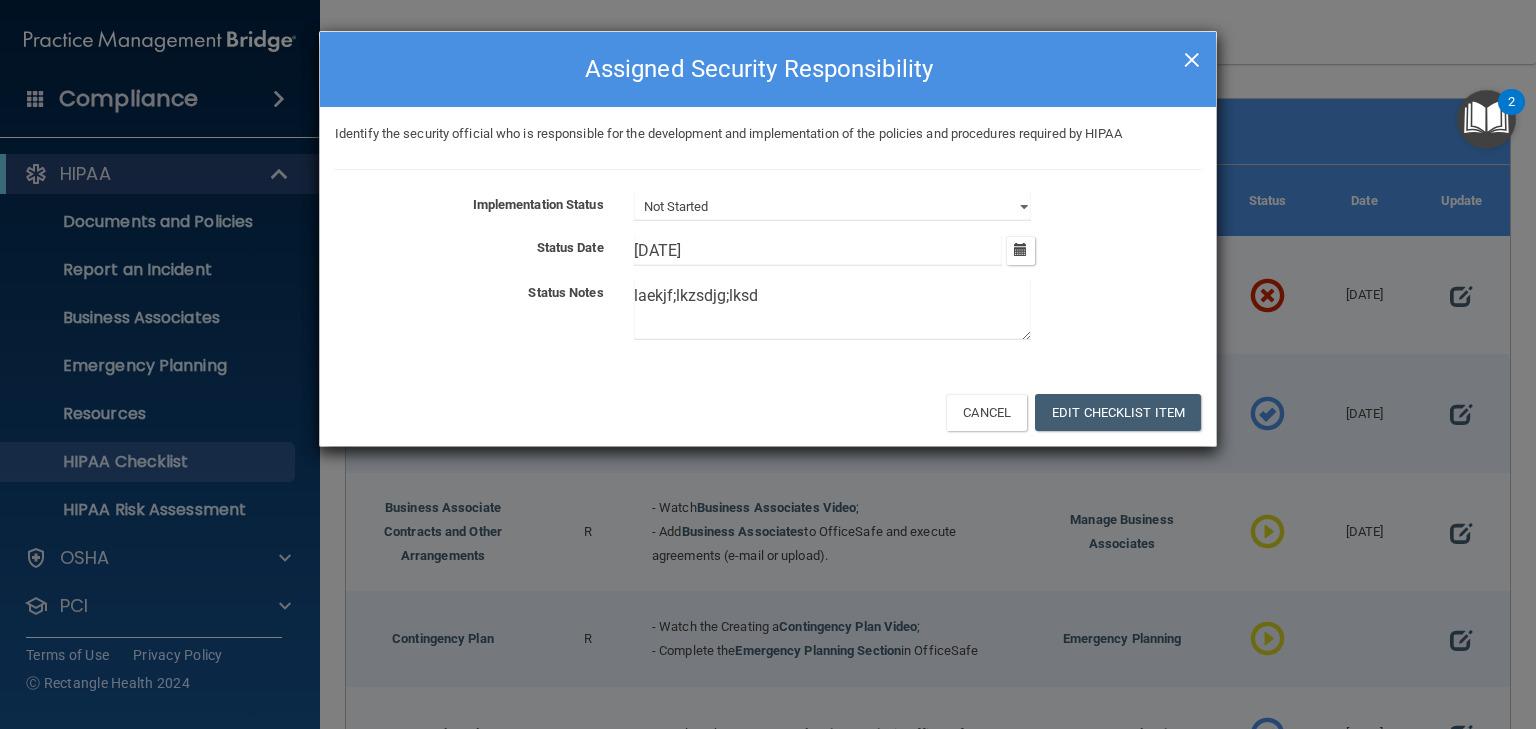click on "×" at bounding box center (1192, 57) 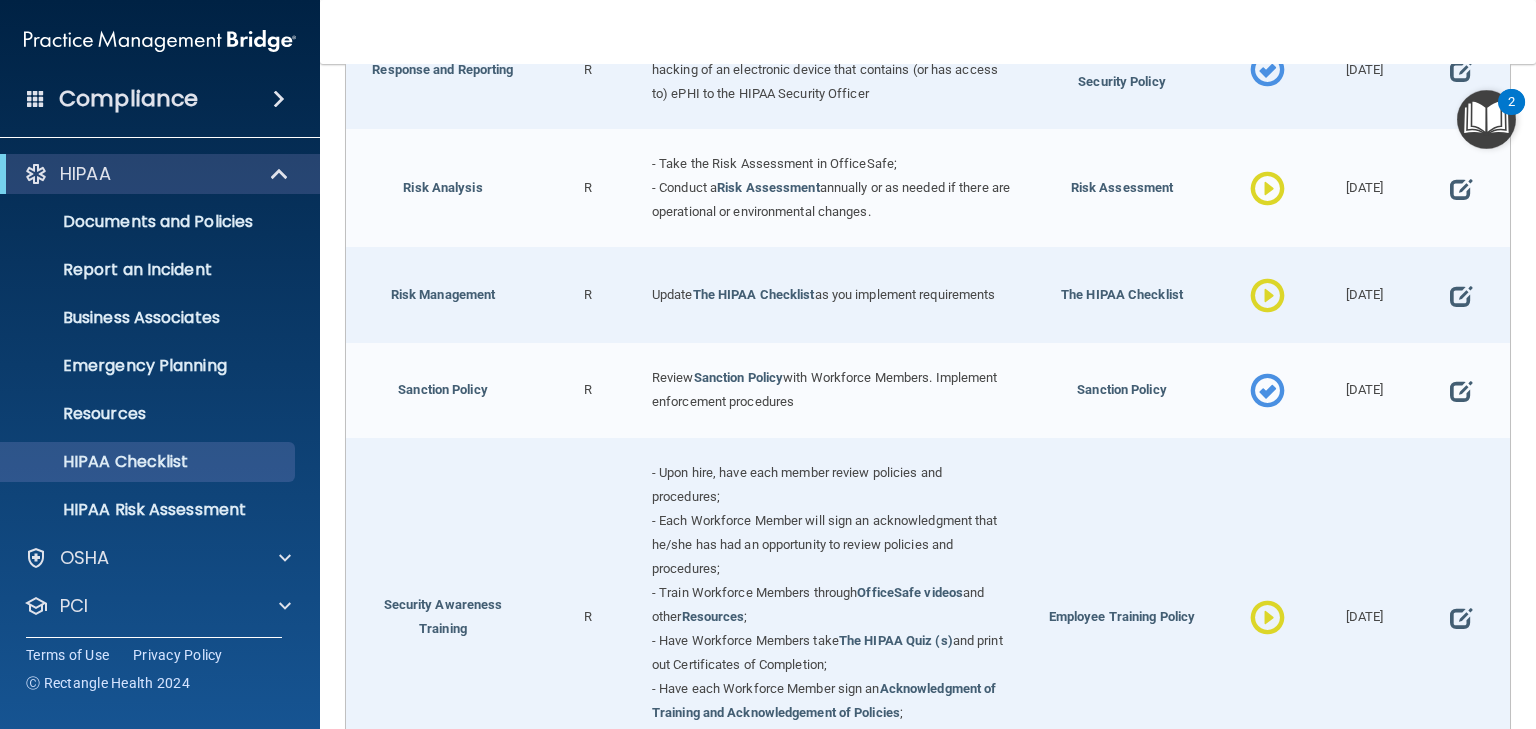 scroll, scrollTop: 864, scrollLeft: 0, axis: vertical 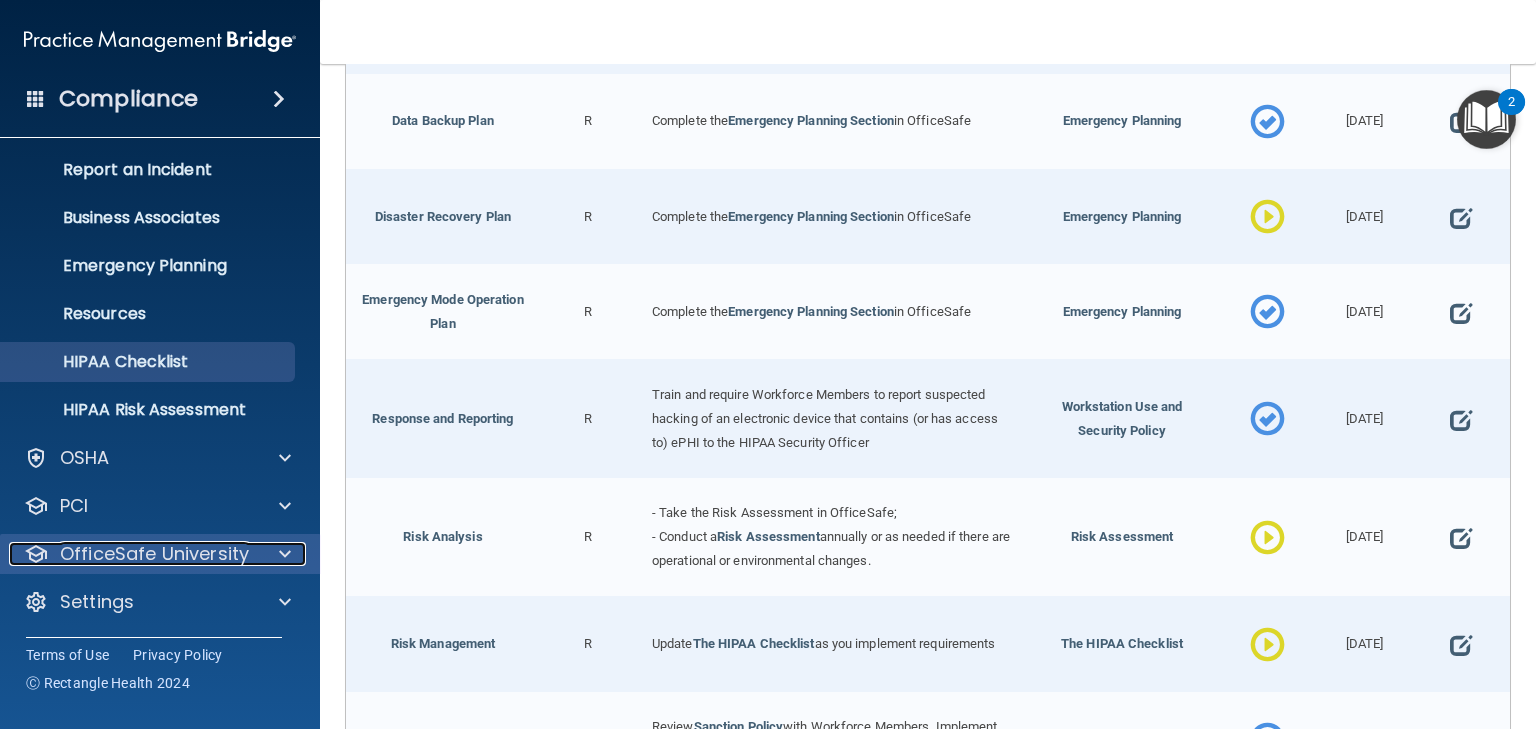 click on "OfficeSafe University" at bounding box center [154, 554] 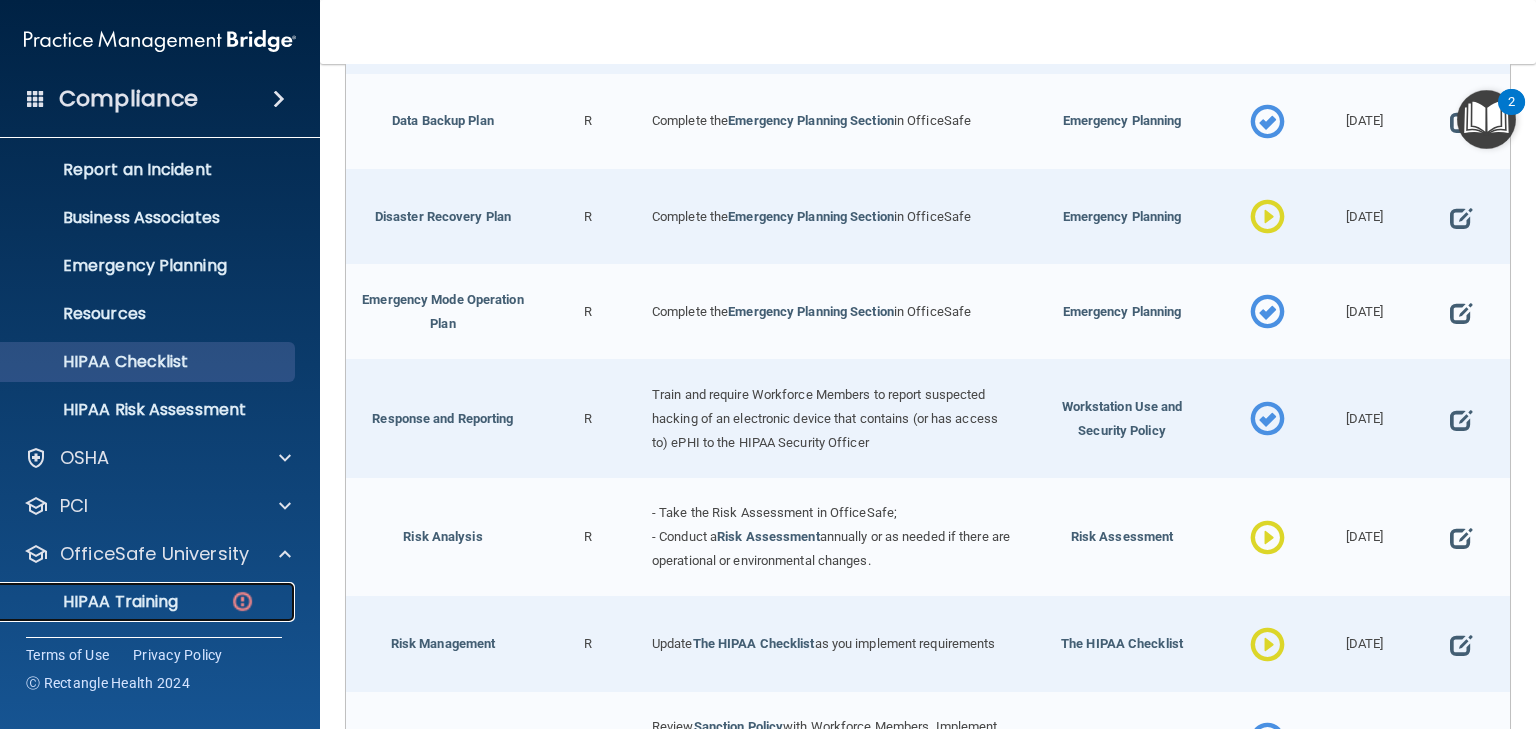 click on "HIPAA Training" at bounding box center [137, 602] 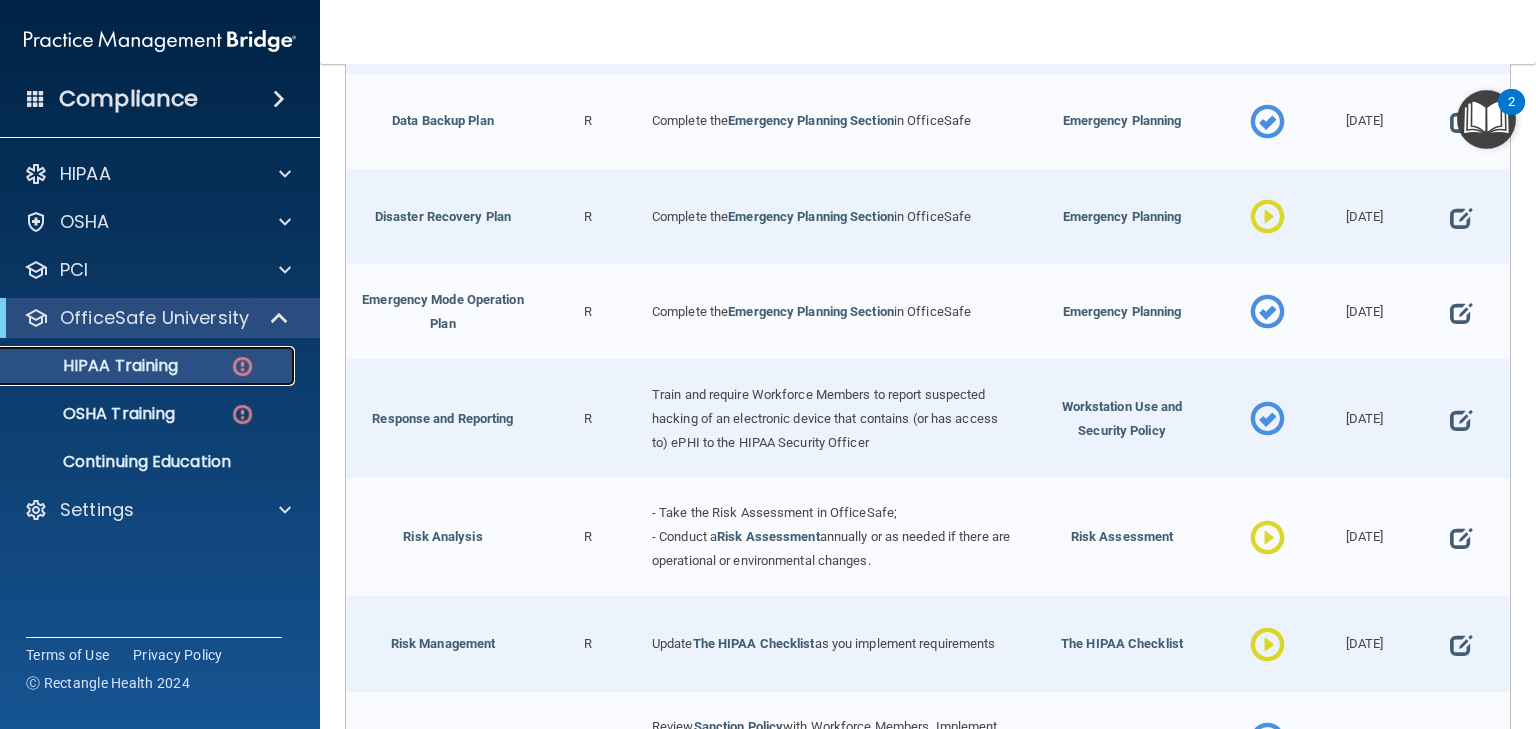 scroll, scrollTop: 0, scrollLeft: 0, axis: both 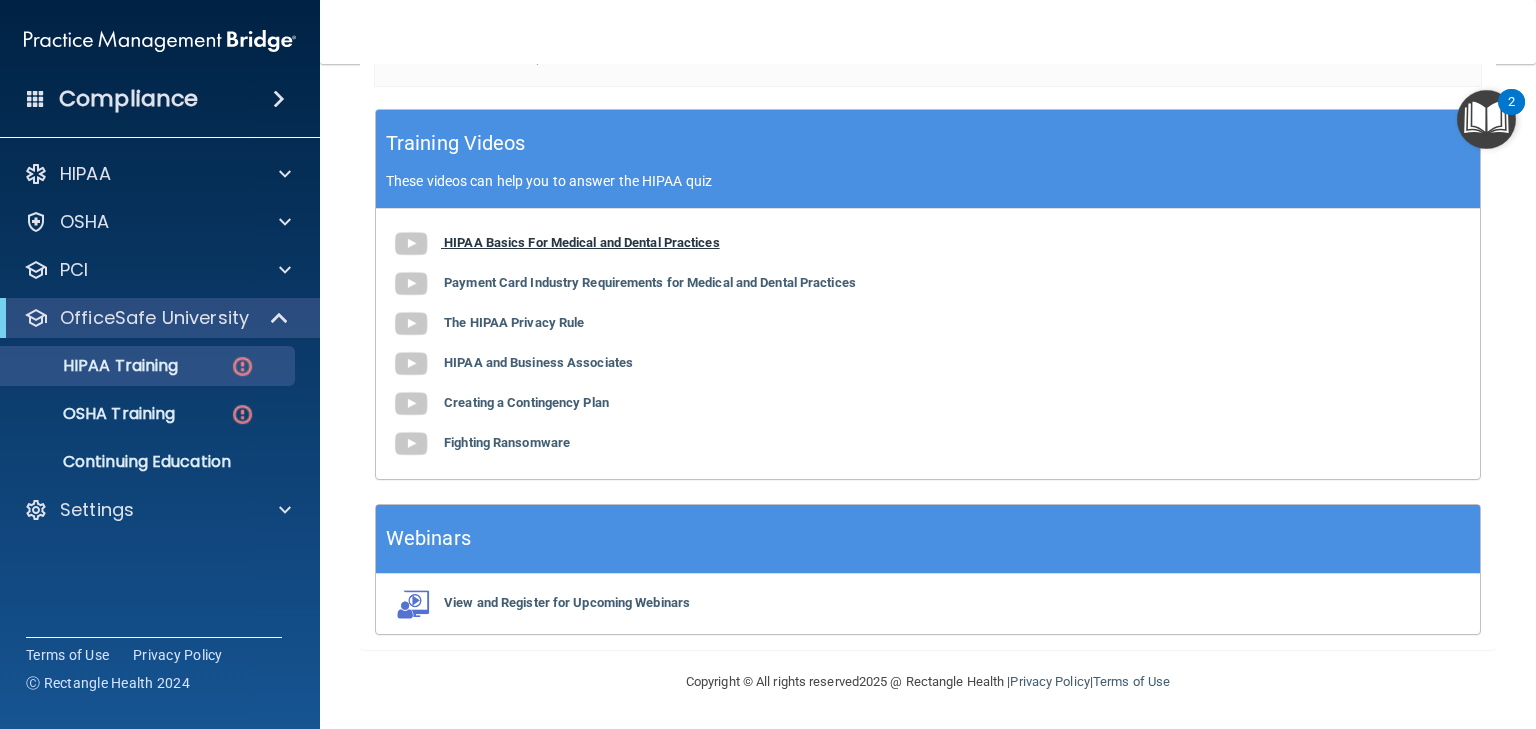 click on "HIPAA Basics For Medical and Dental Practices" at bounding box center [582, 242] 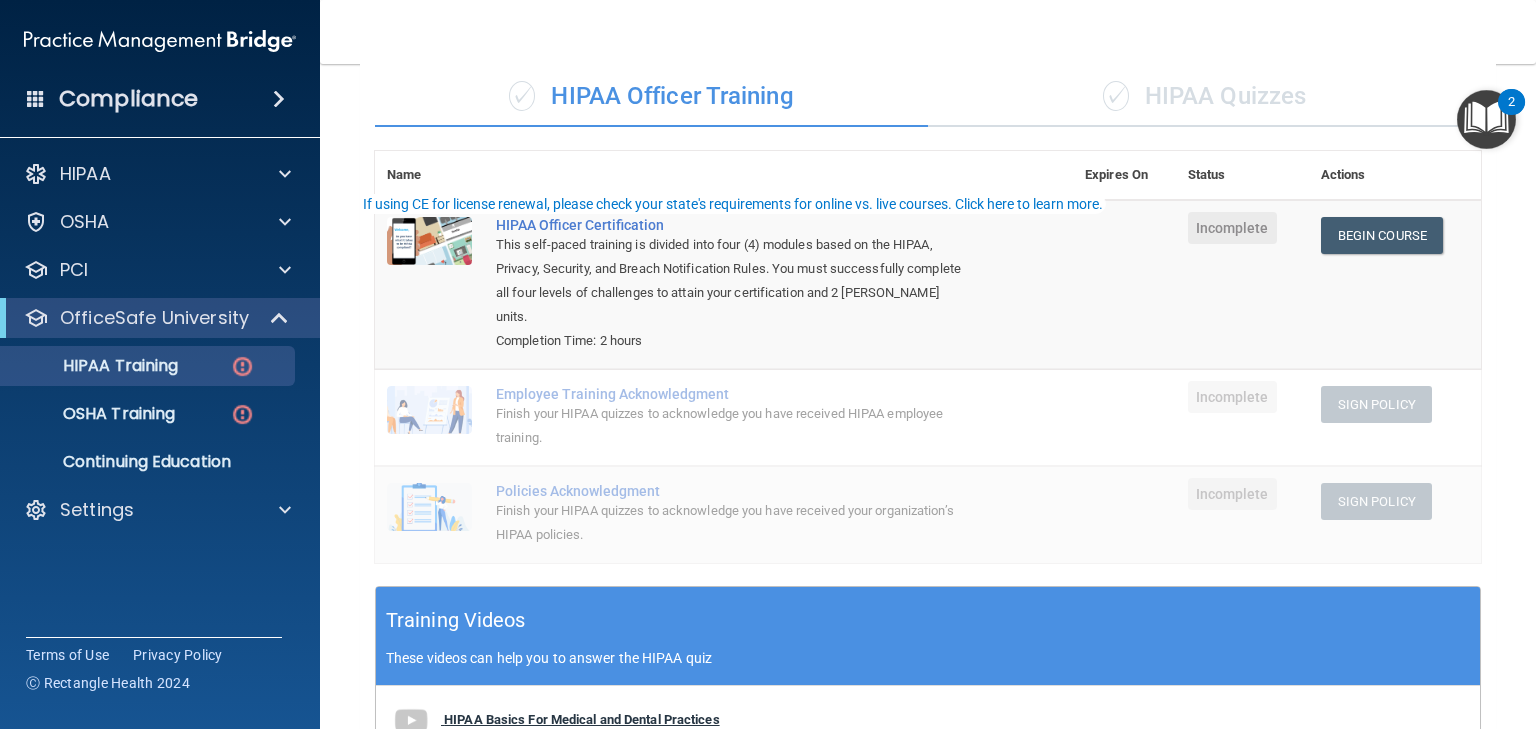 scroll, scrollTop: 0, scrollLeft: 0, axis: both 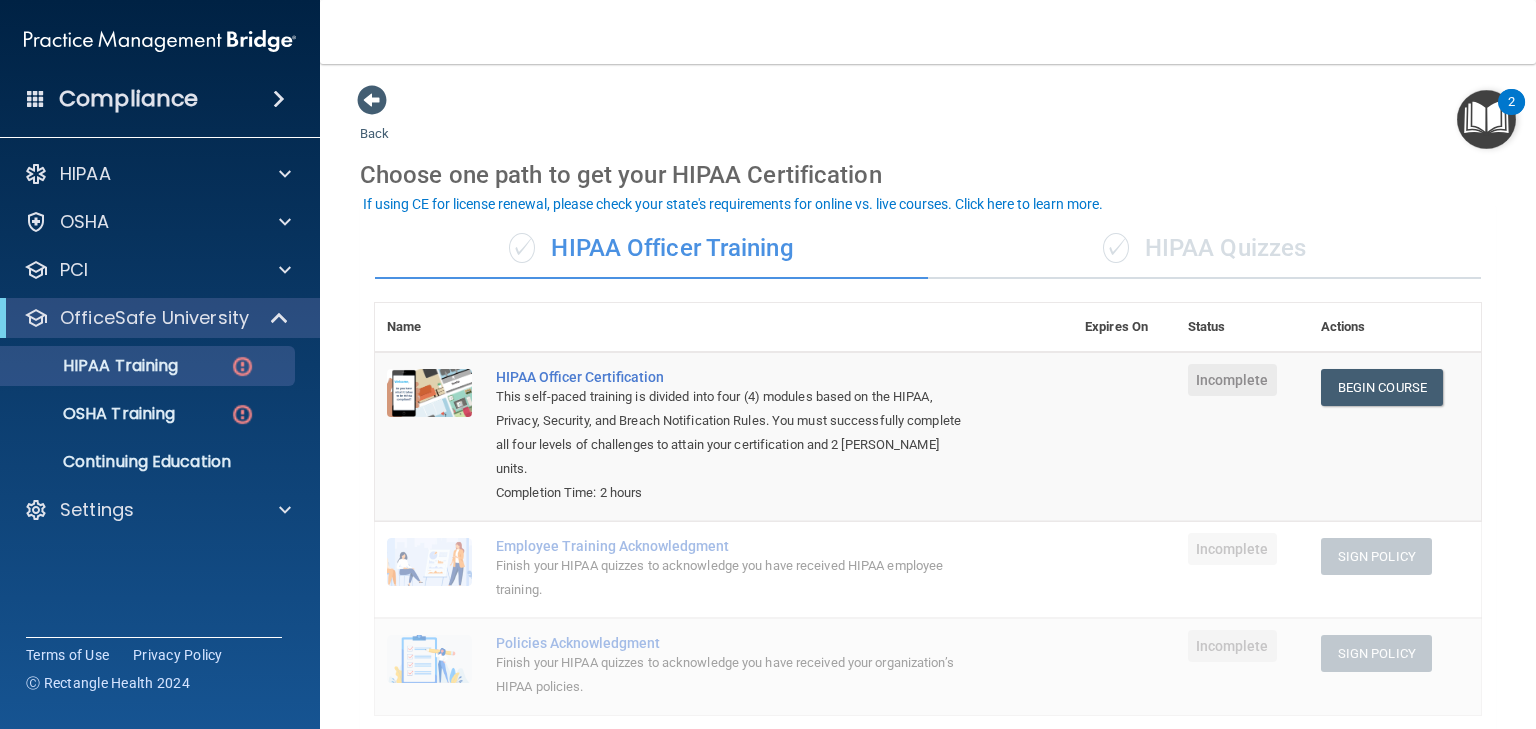 click on "✓   HIPAA Quizzes" at bounding box center [1204, 249] 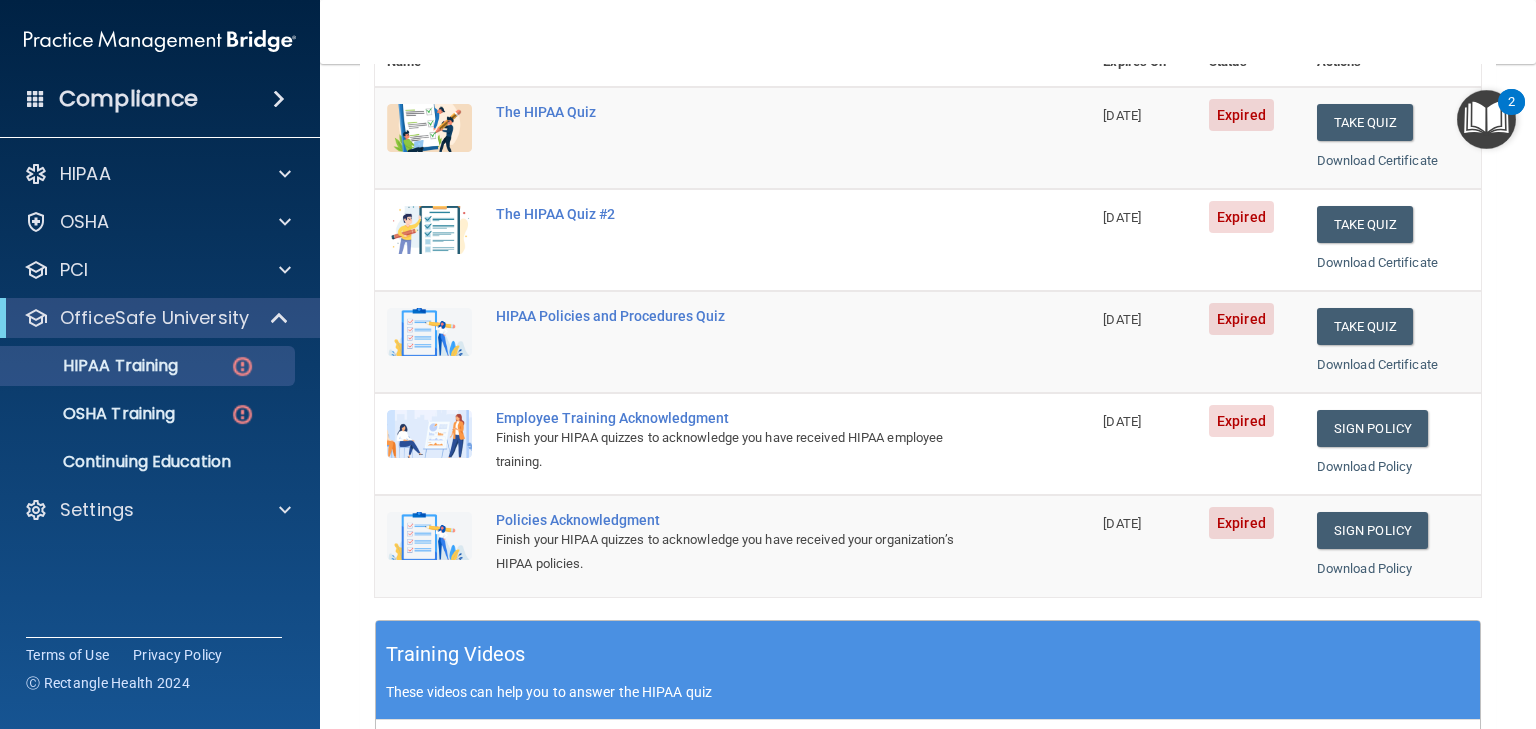 scroll, scrollTop: 0, scrollLeft: 0, axis: both 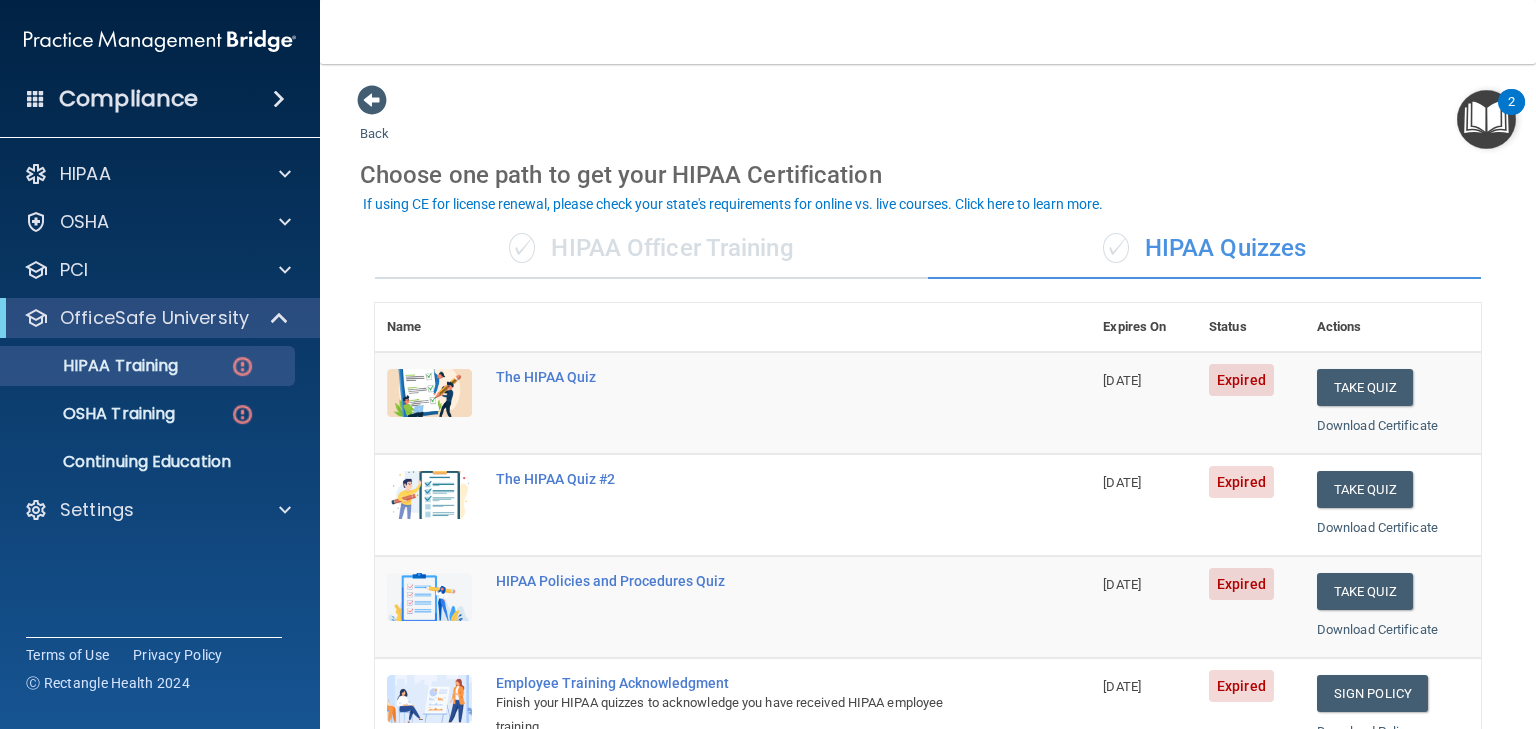 click on "✓   HIPAA Officer Training" at bounding box center [651, 249] 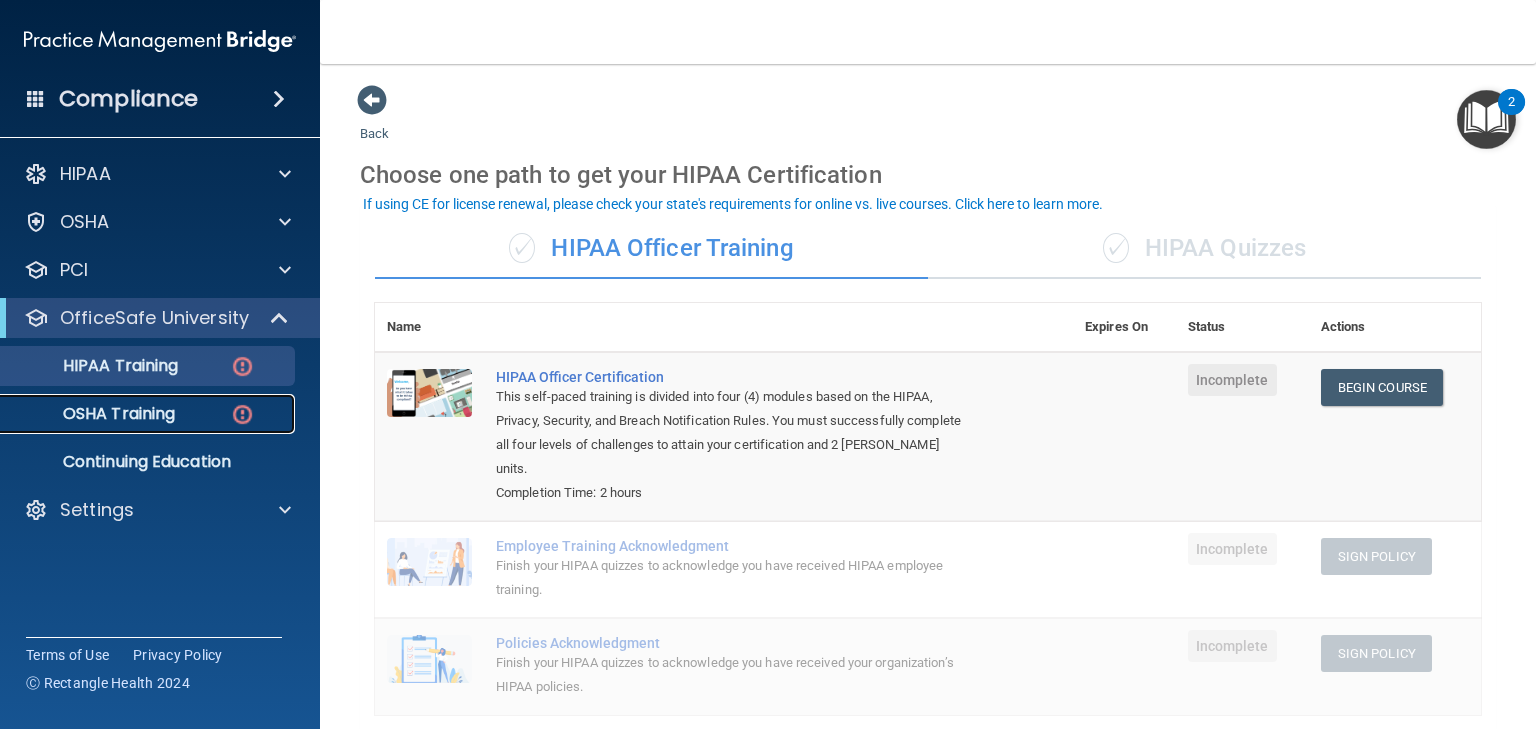 click on "OSHA Training" at bounding box center (94, 414) 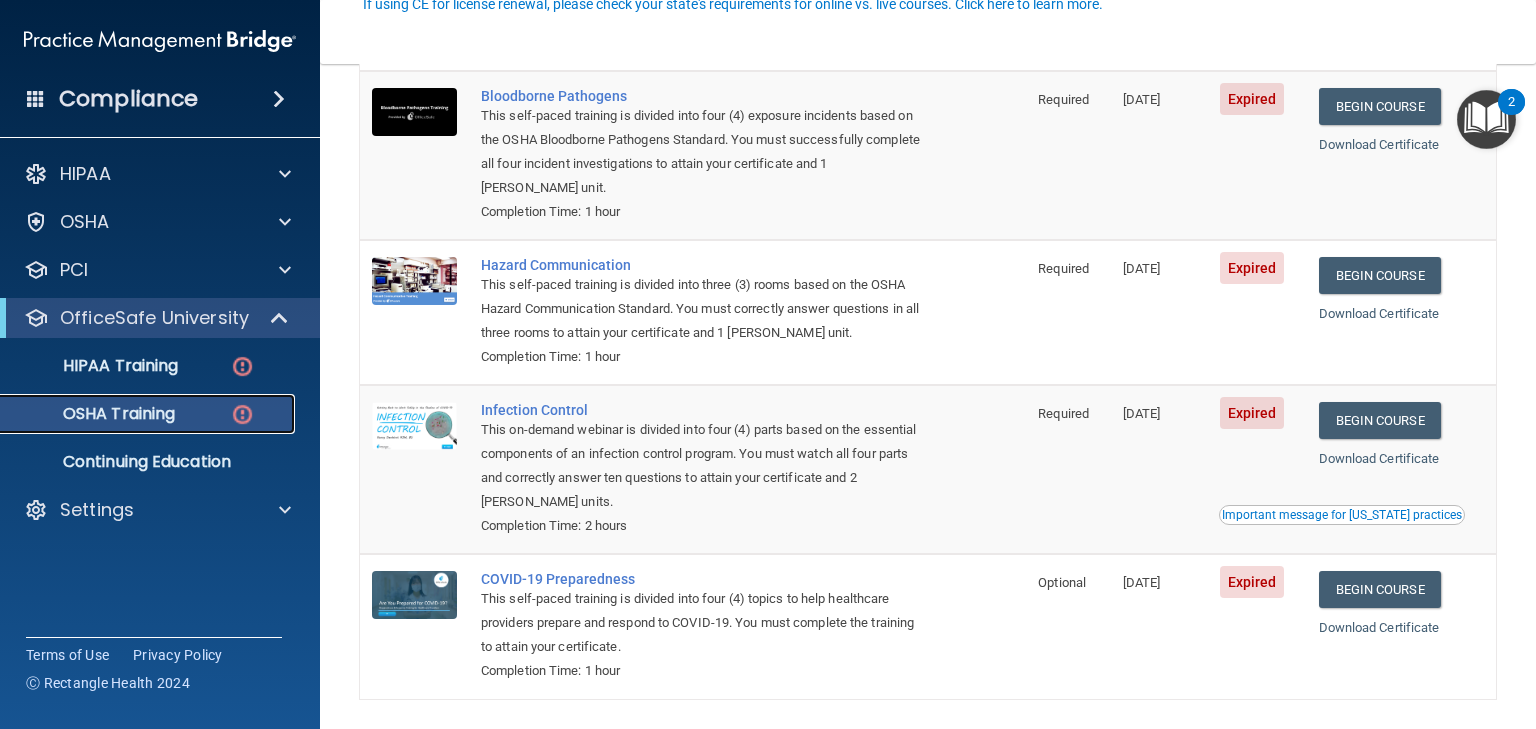scroll, scrollTop: 210, scrollLeft: 0, axis: vertical 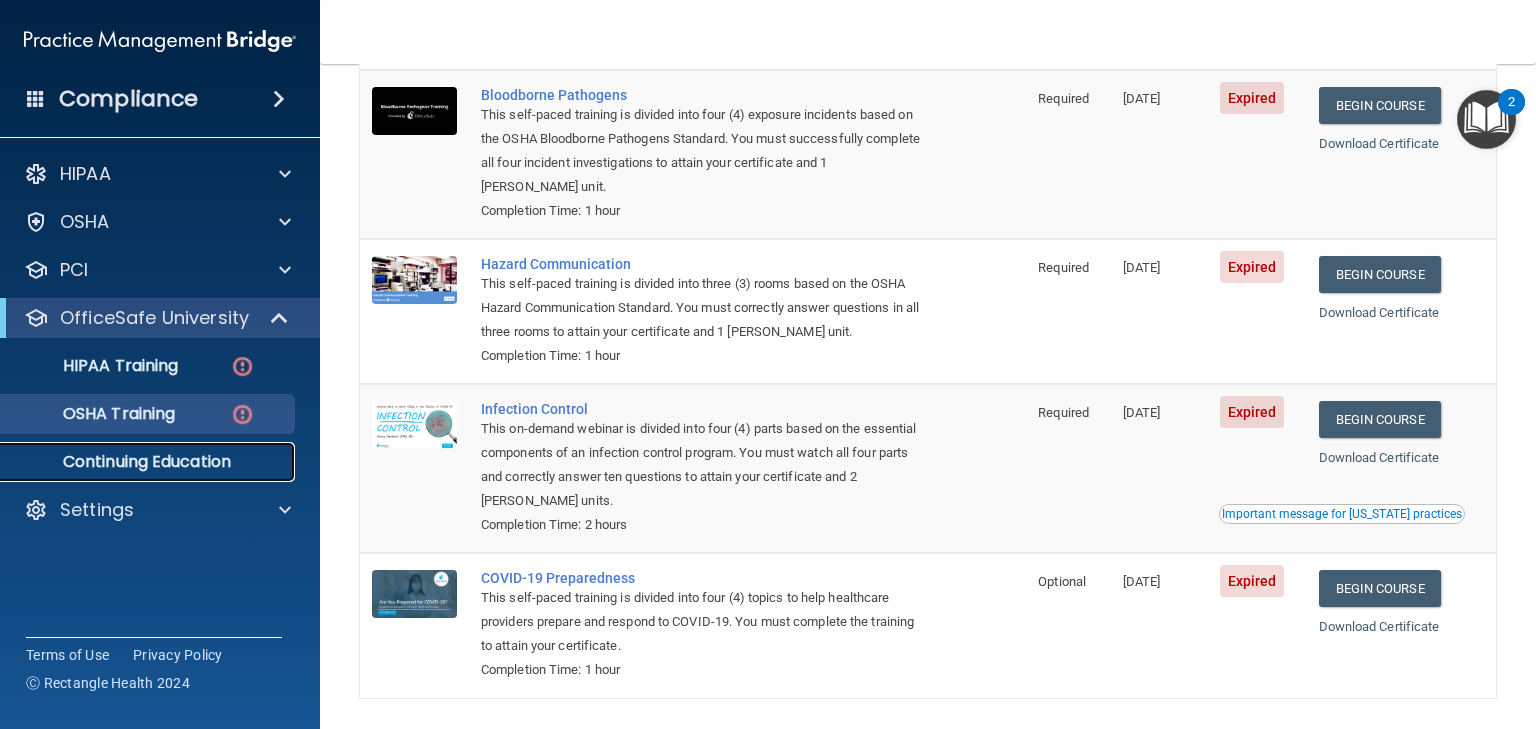 click on "Continuing Education" at bounding box center (149, 462) 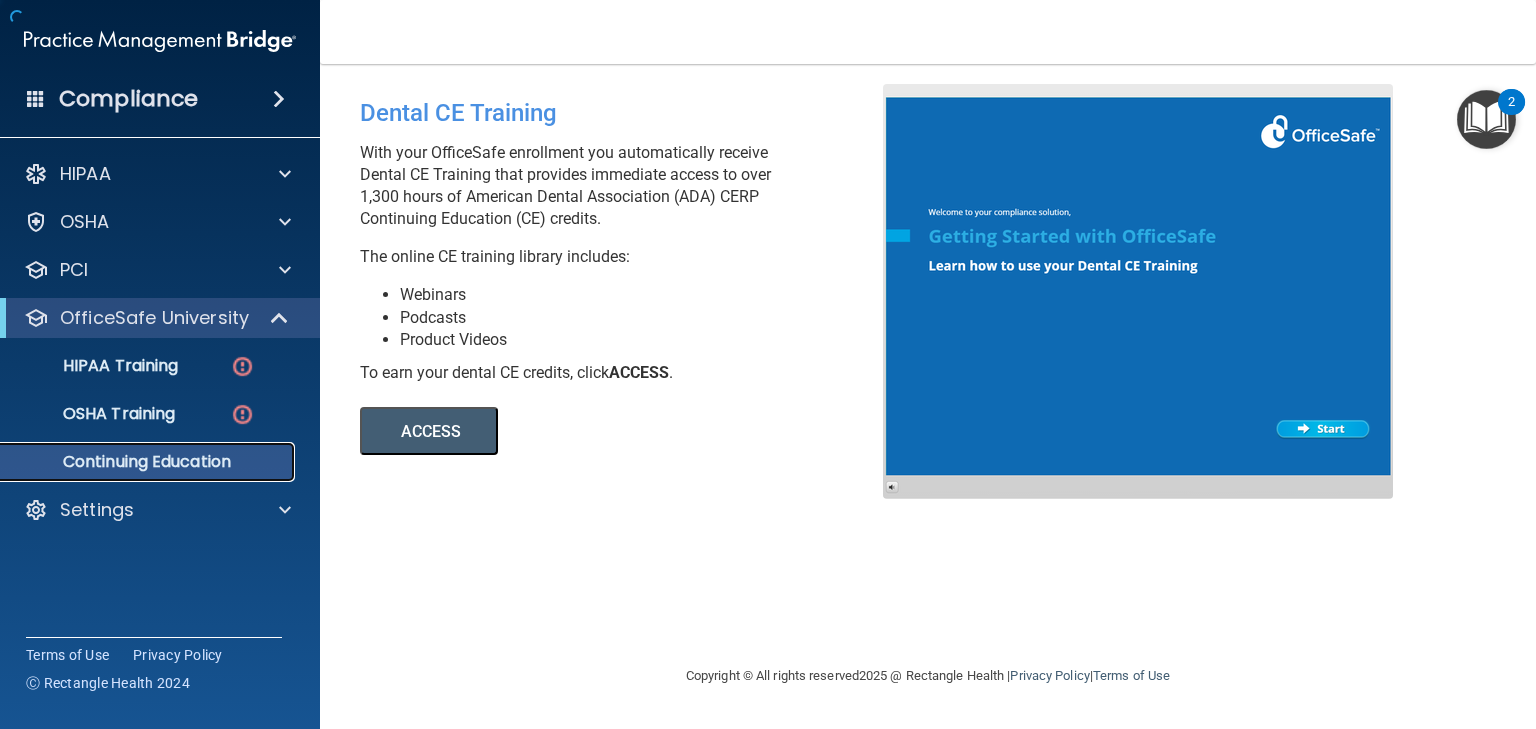 scroll, scrollTop: 0, scrollLeft: 0, axis: both 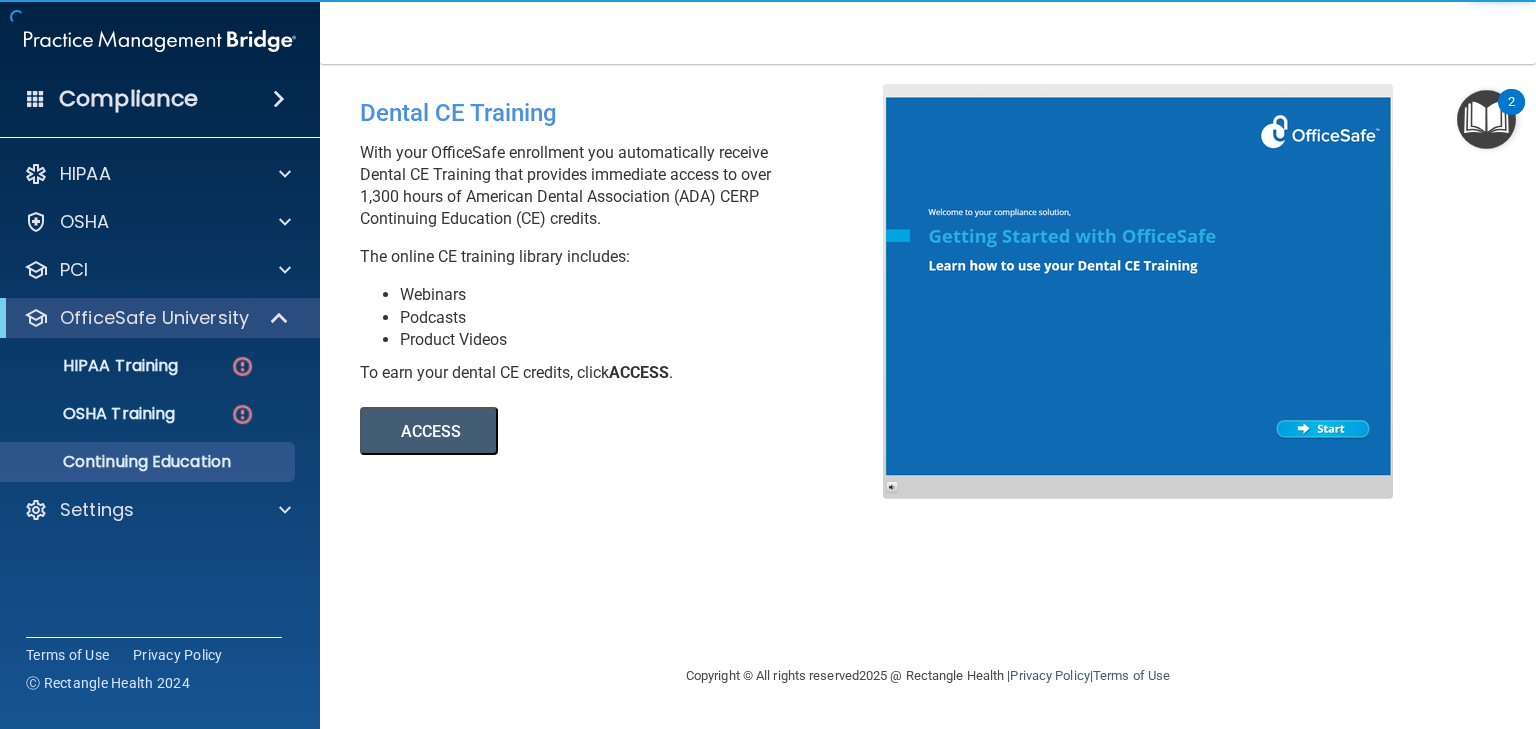 click on "ACCESS" at bounding box center [429, 431] 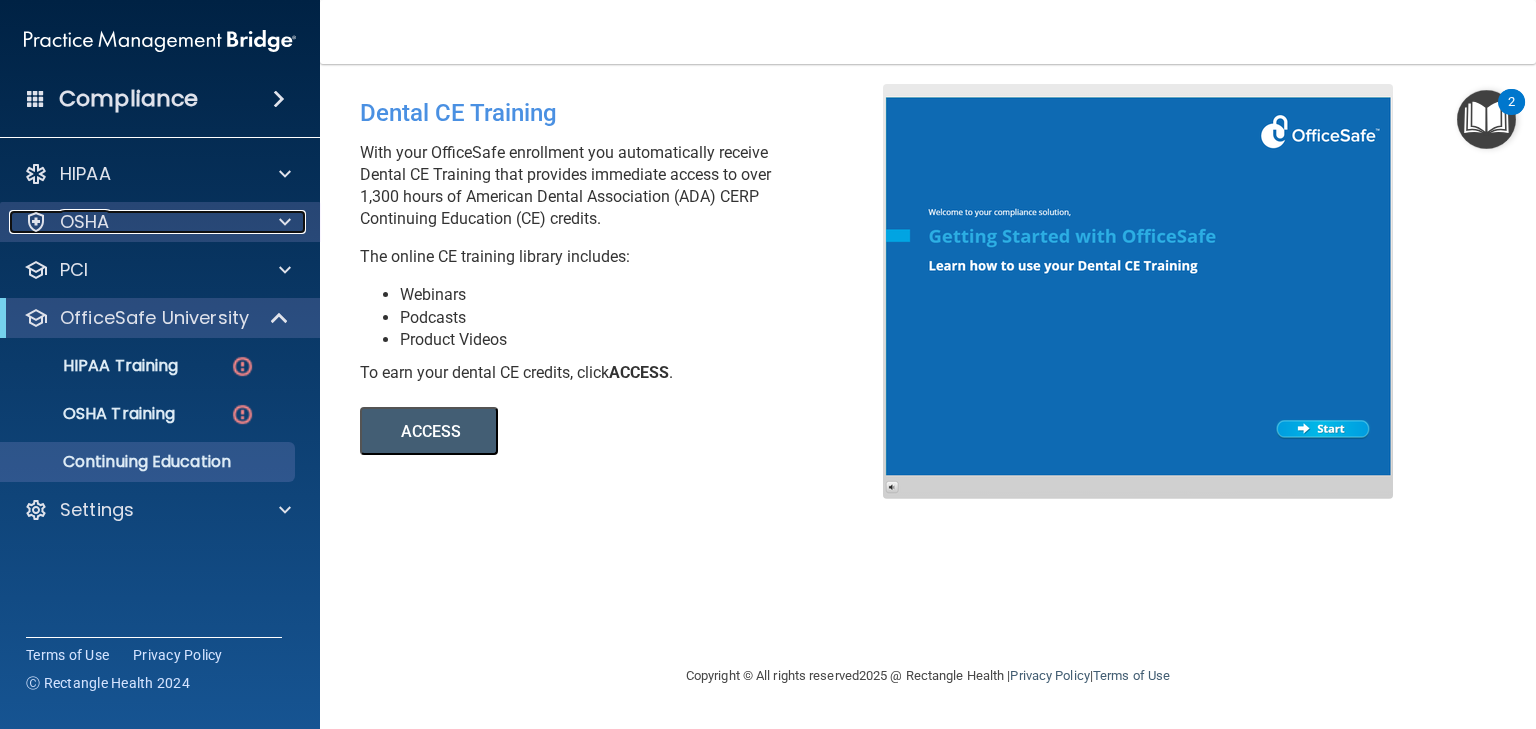 click on "OSHA" at bounding box center [85, 222] 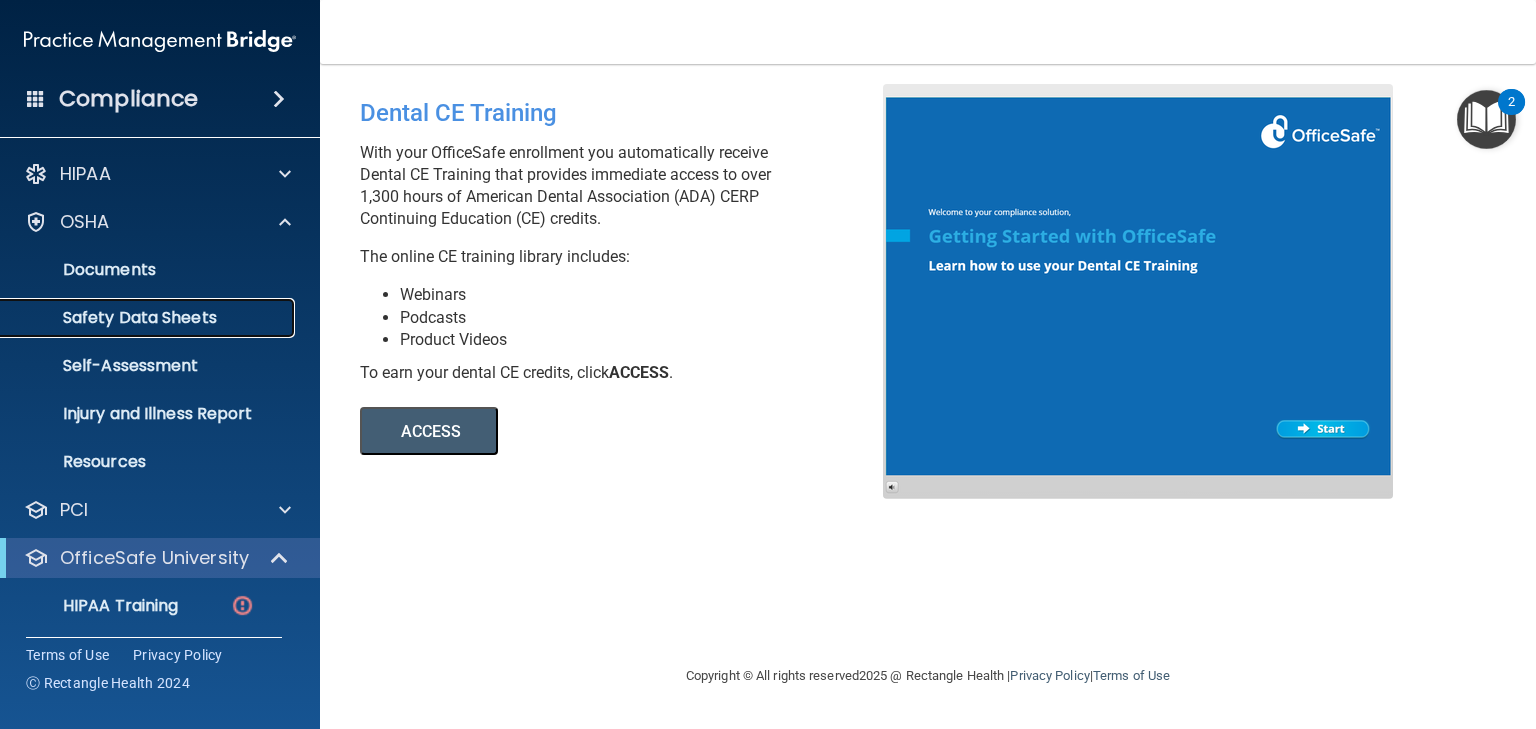 click on "Safety Data Sheets" at bounding box center (149, 318) 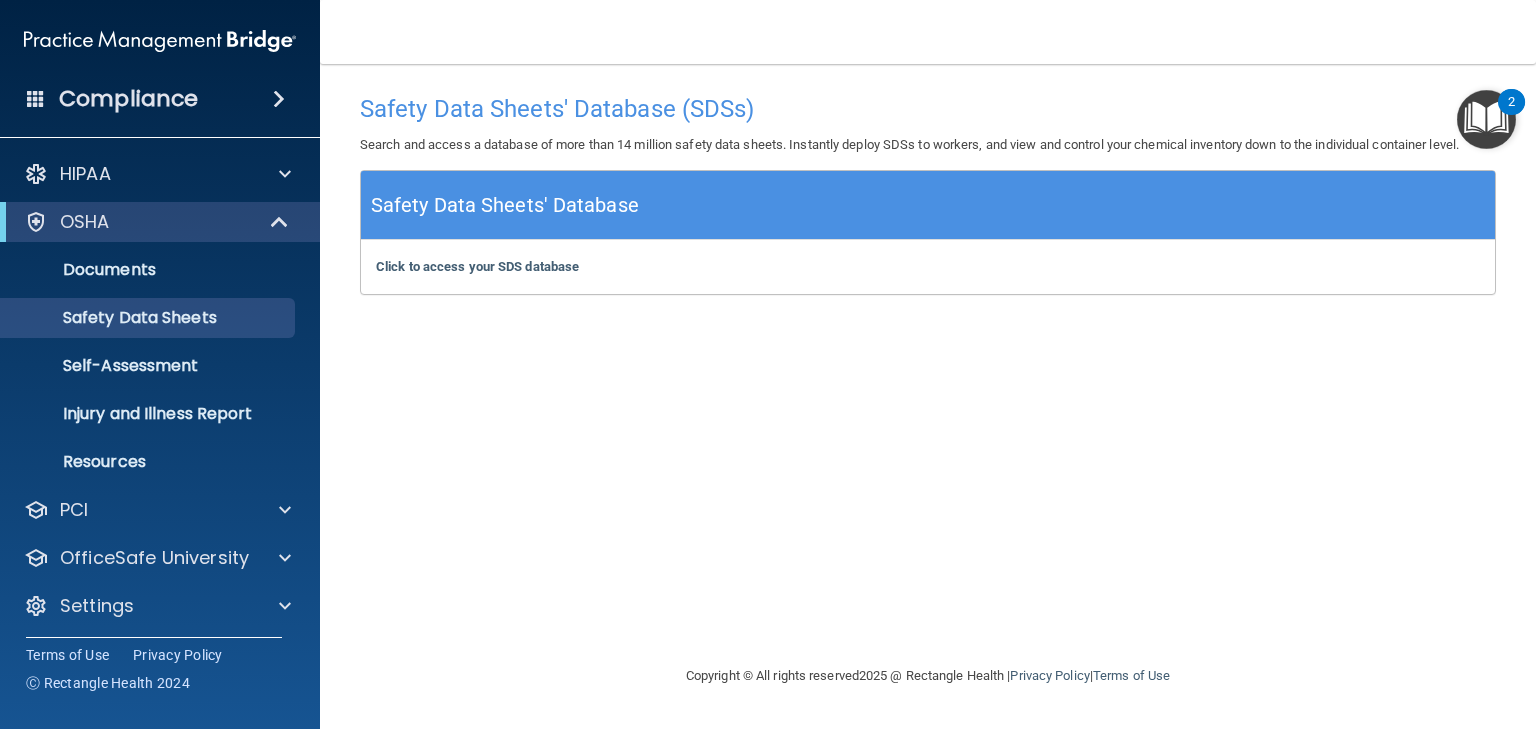 click on "Safety Data Sheets' Database (SDSs)   Search and access a database of more than 14 million safety data sheets. Instantly deploy SDSs to workers, and view and control your chemical inventory down to the individual container level.           Safety Data Sheets' Database          Click to access your SDS database      Click to access your SDS database" at bounding box center (928, 364) 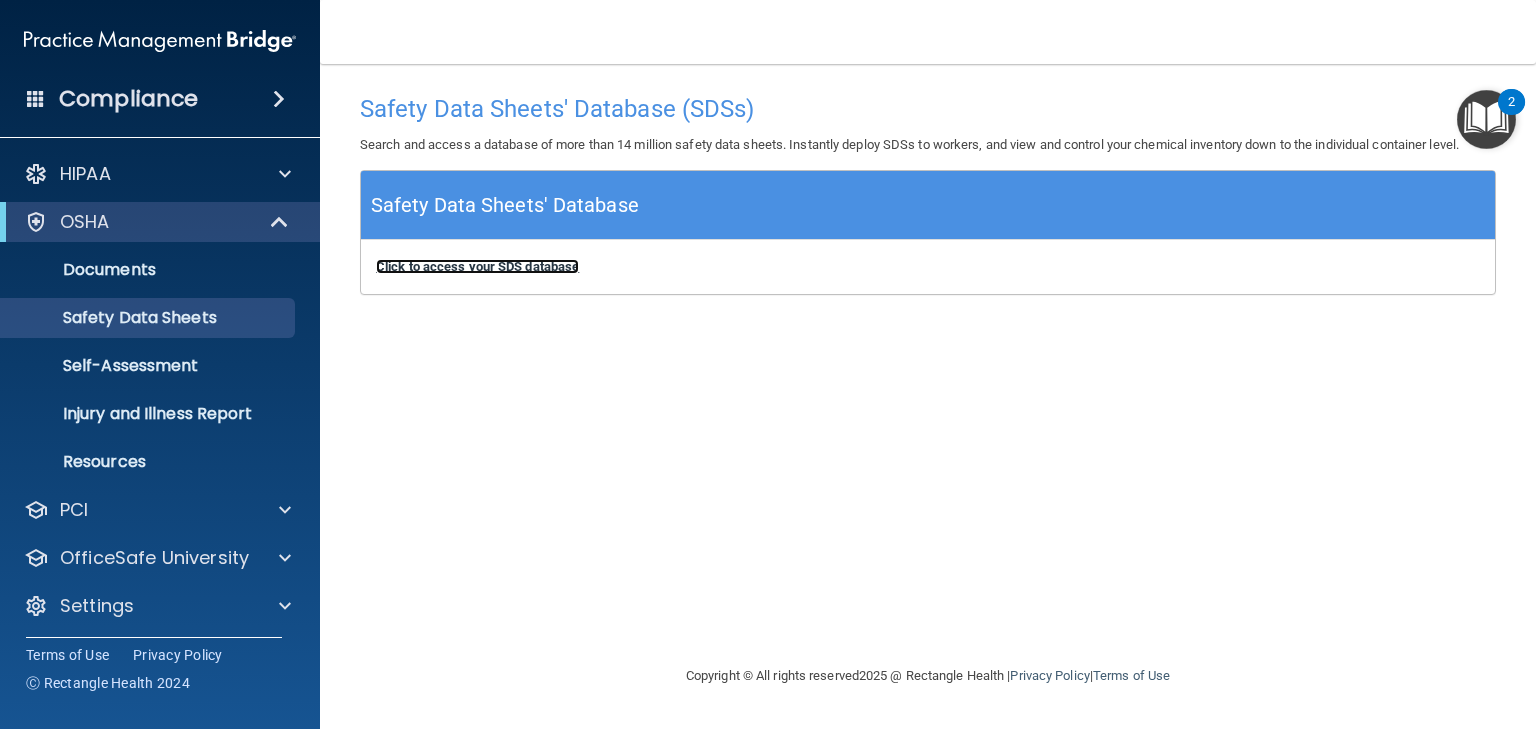 click on "Click to access your SDS database" at bounding box center (477, 266) 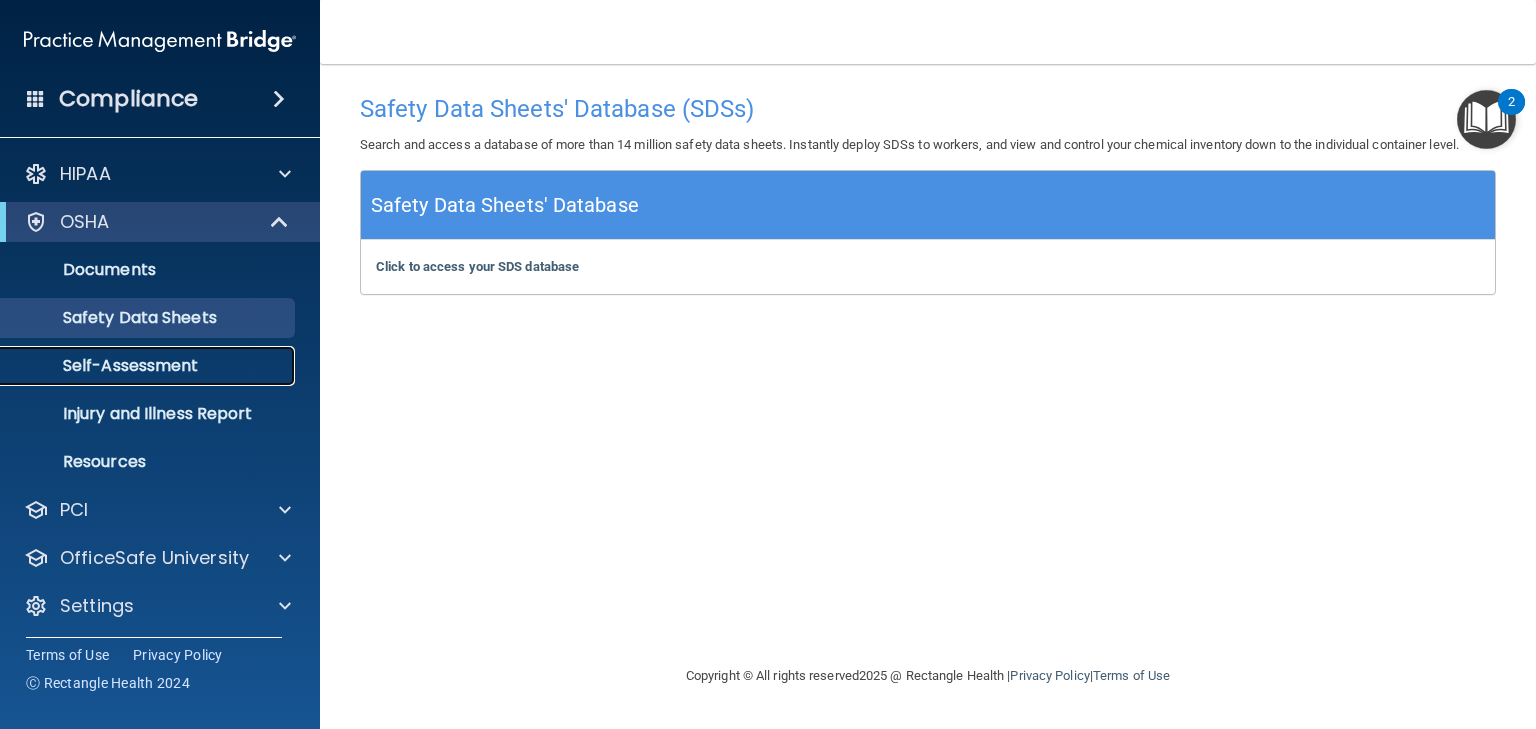 click on "Self-Assessment" at bounding box center [149, 366] 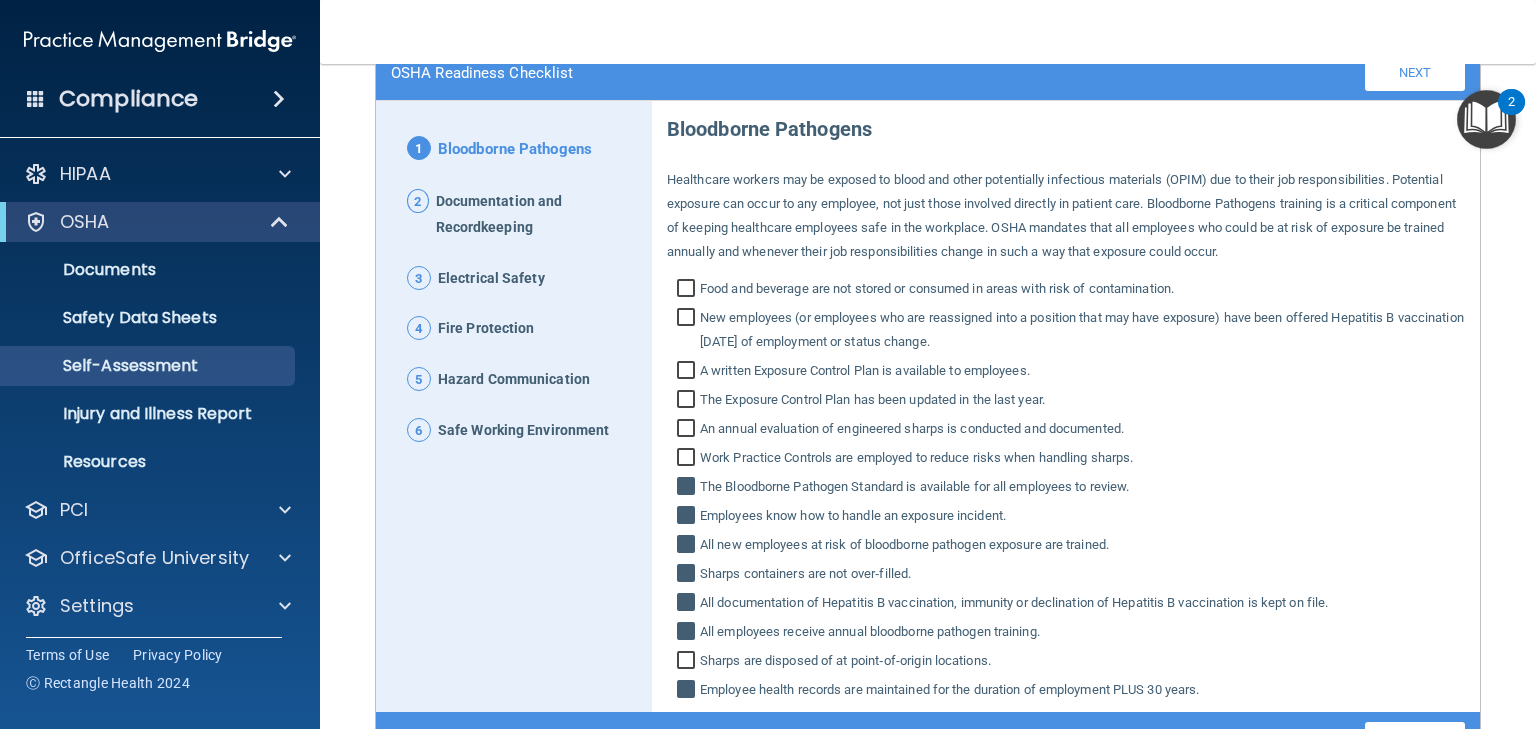 scroll, scrollTop: 281, scrollLeft: 0, axis: vertical 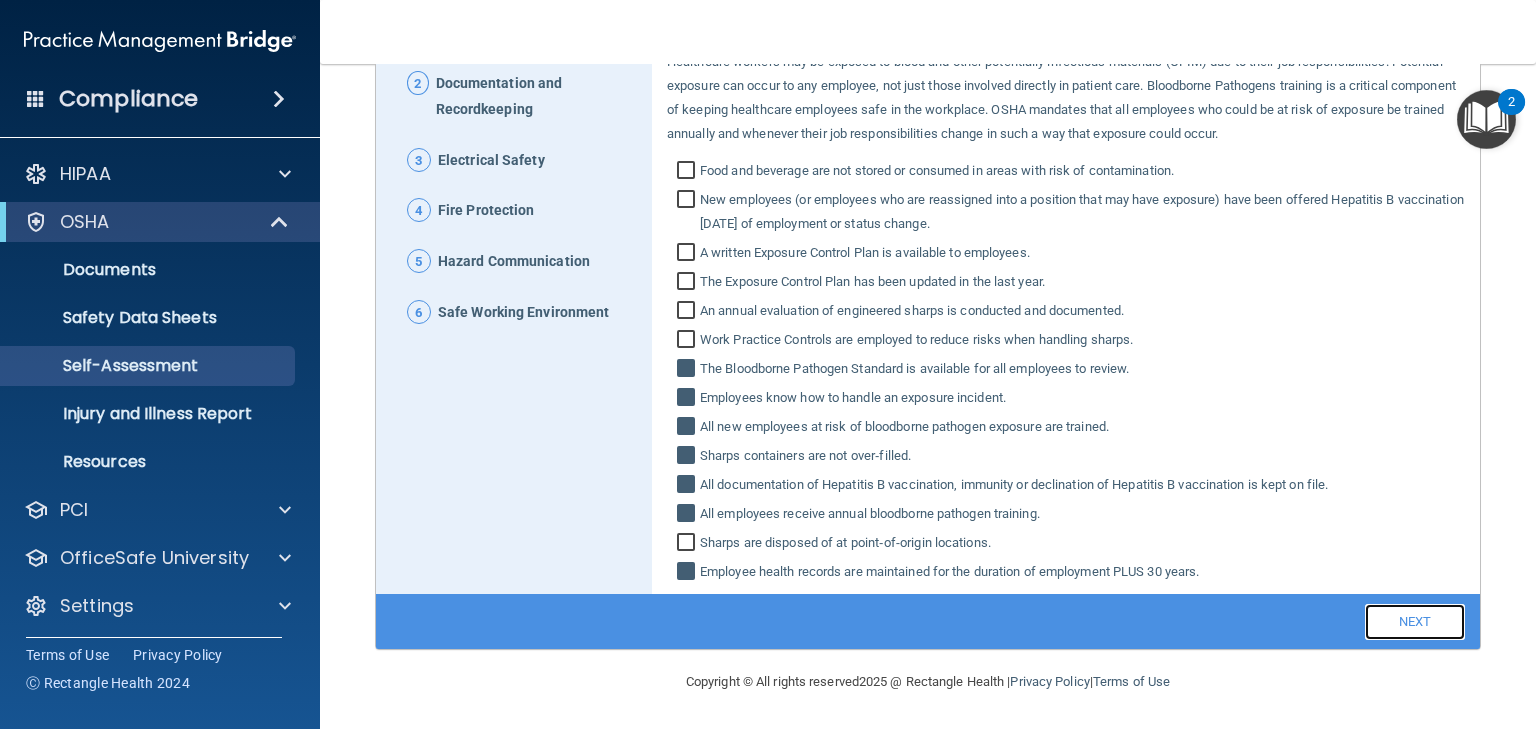 click on "Next" at bounding box center [1415, 622] 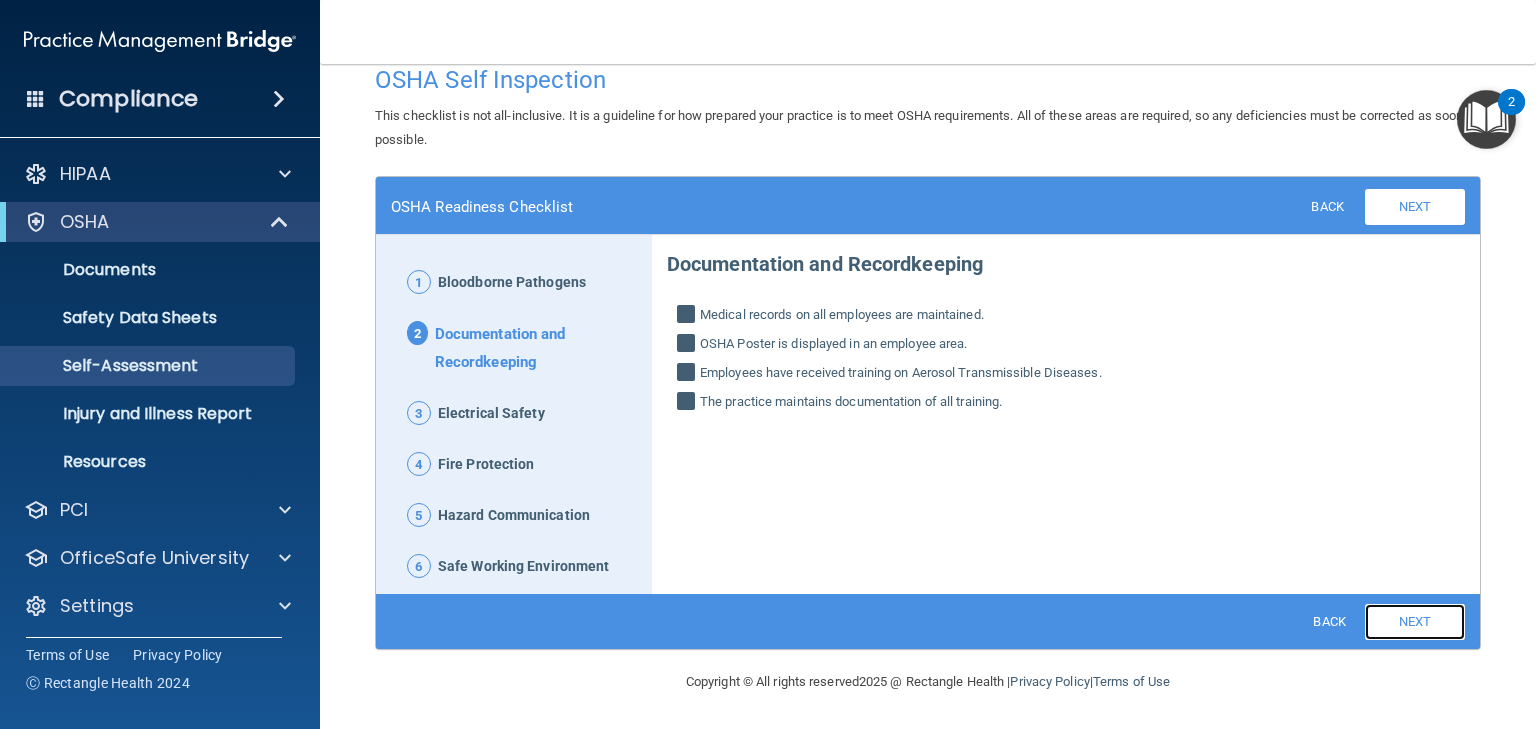 click on "Next" at bounding box center [1415, 622] 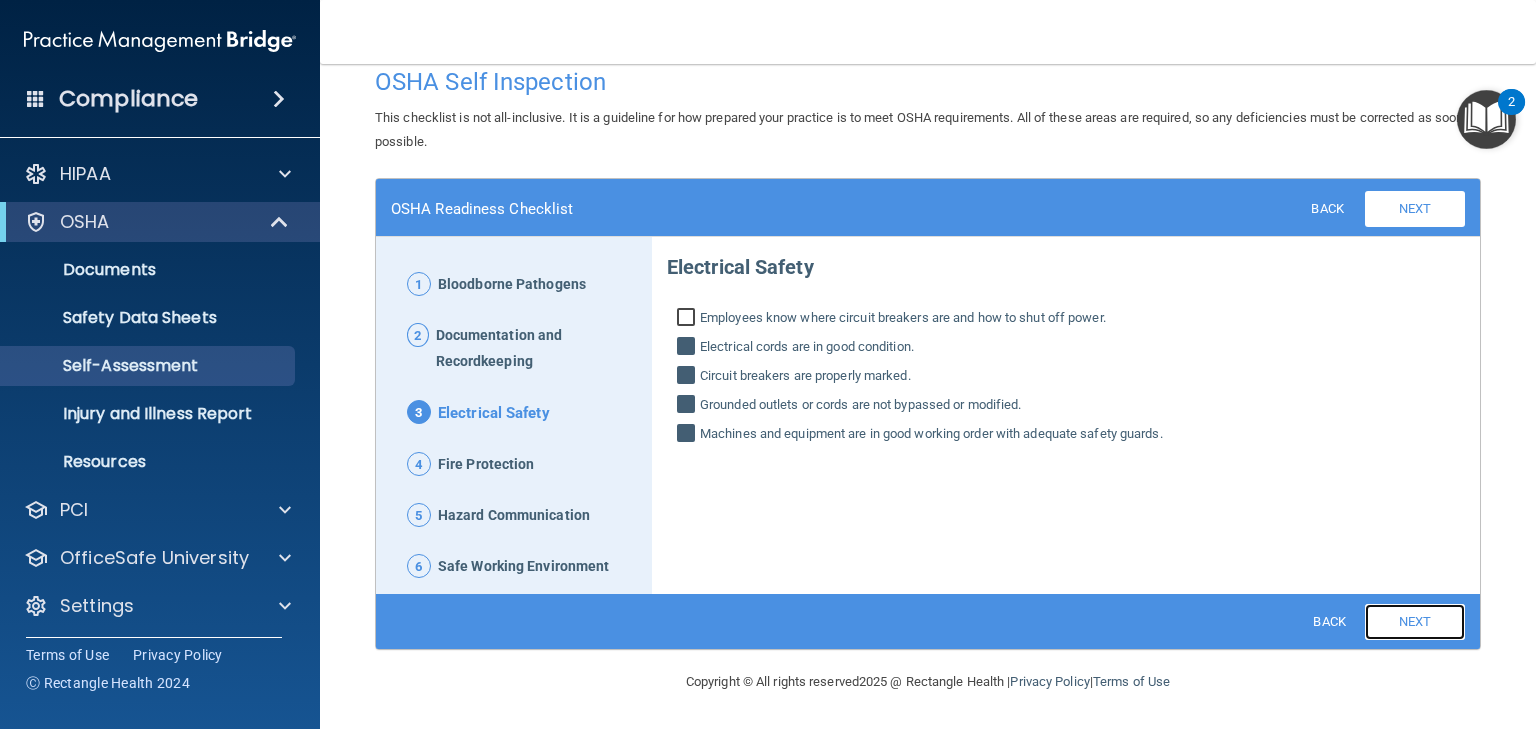 click on "Next" at bounding box center [1415, 622] 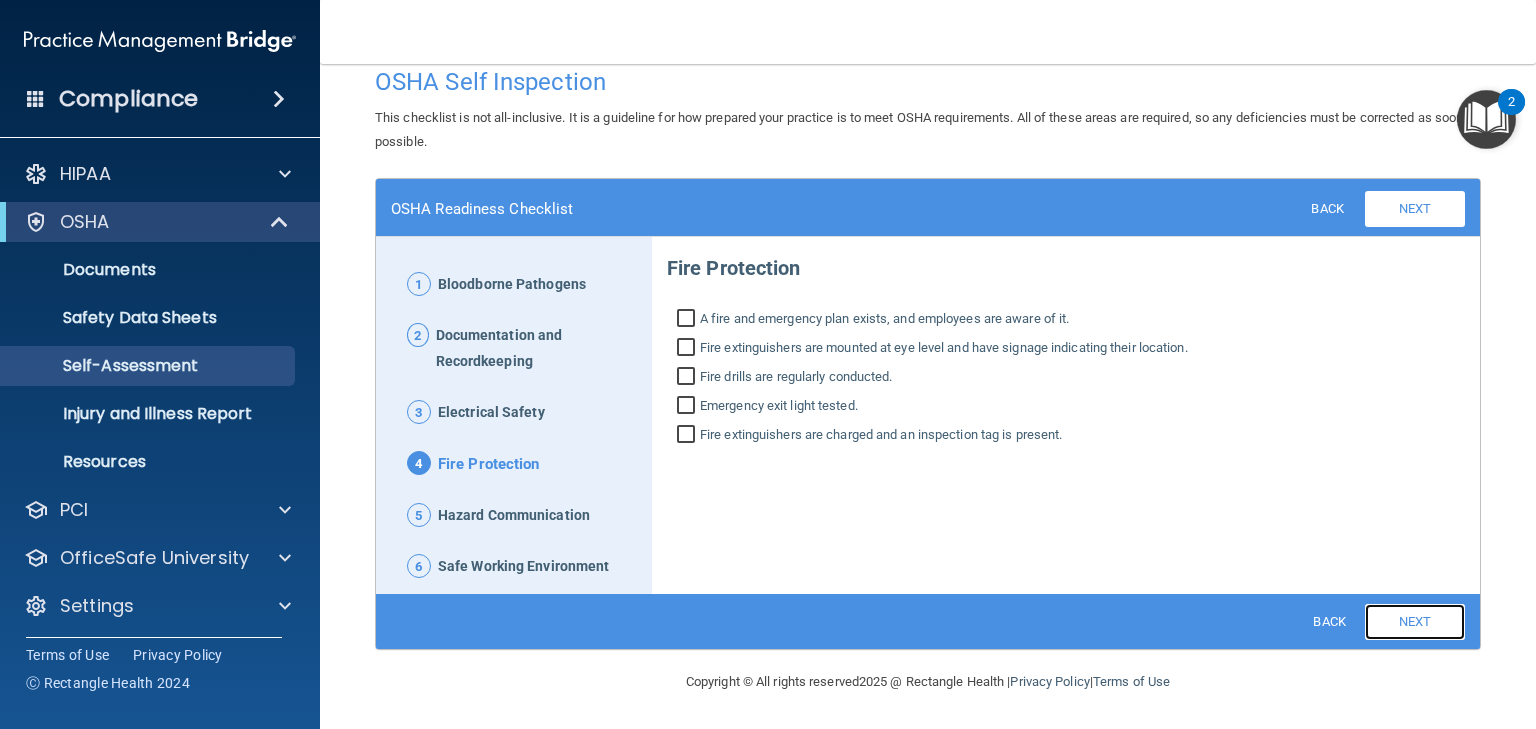 click on "Next" at bounding box center (1415, 622) 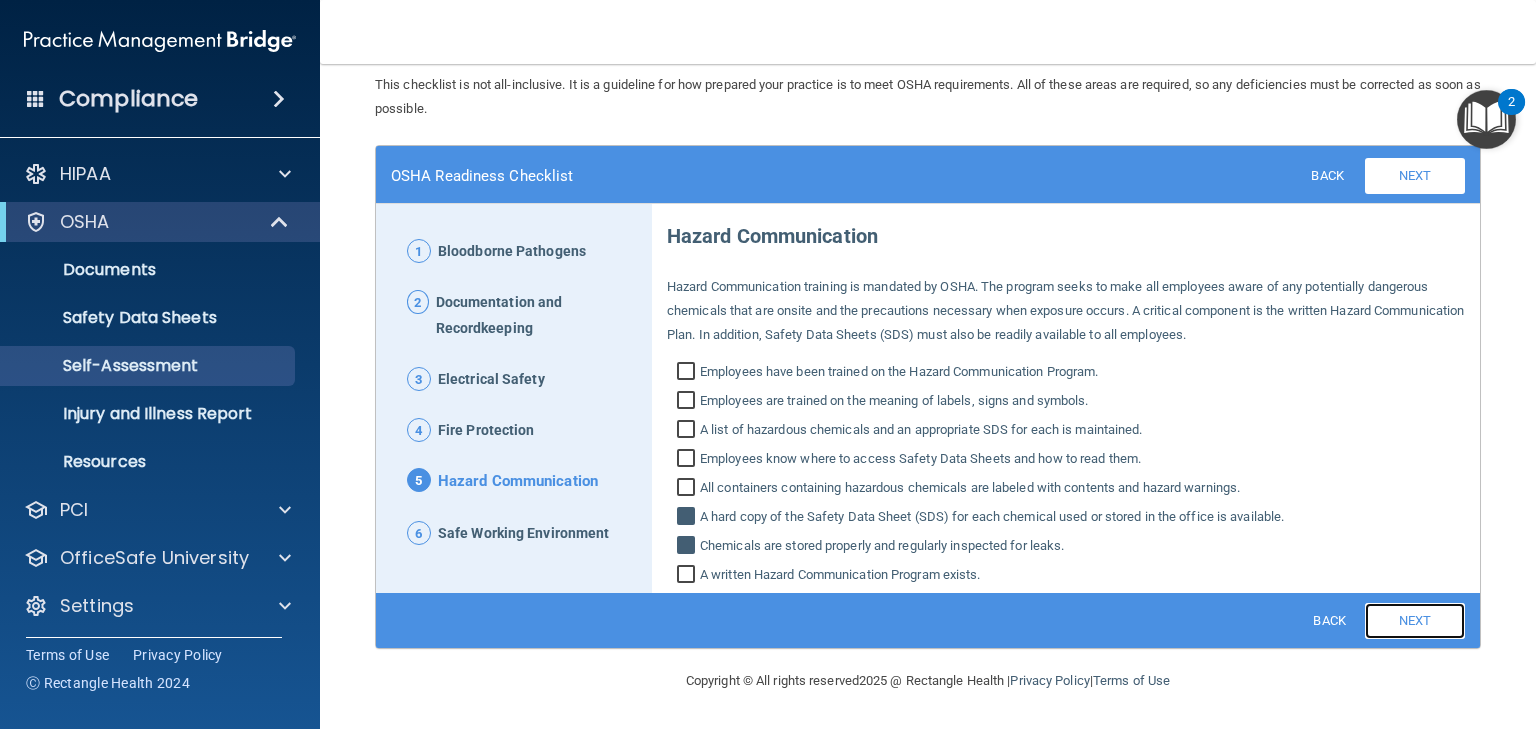 click on "Next" at bounding box center [1415, 621] 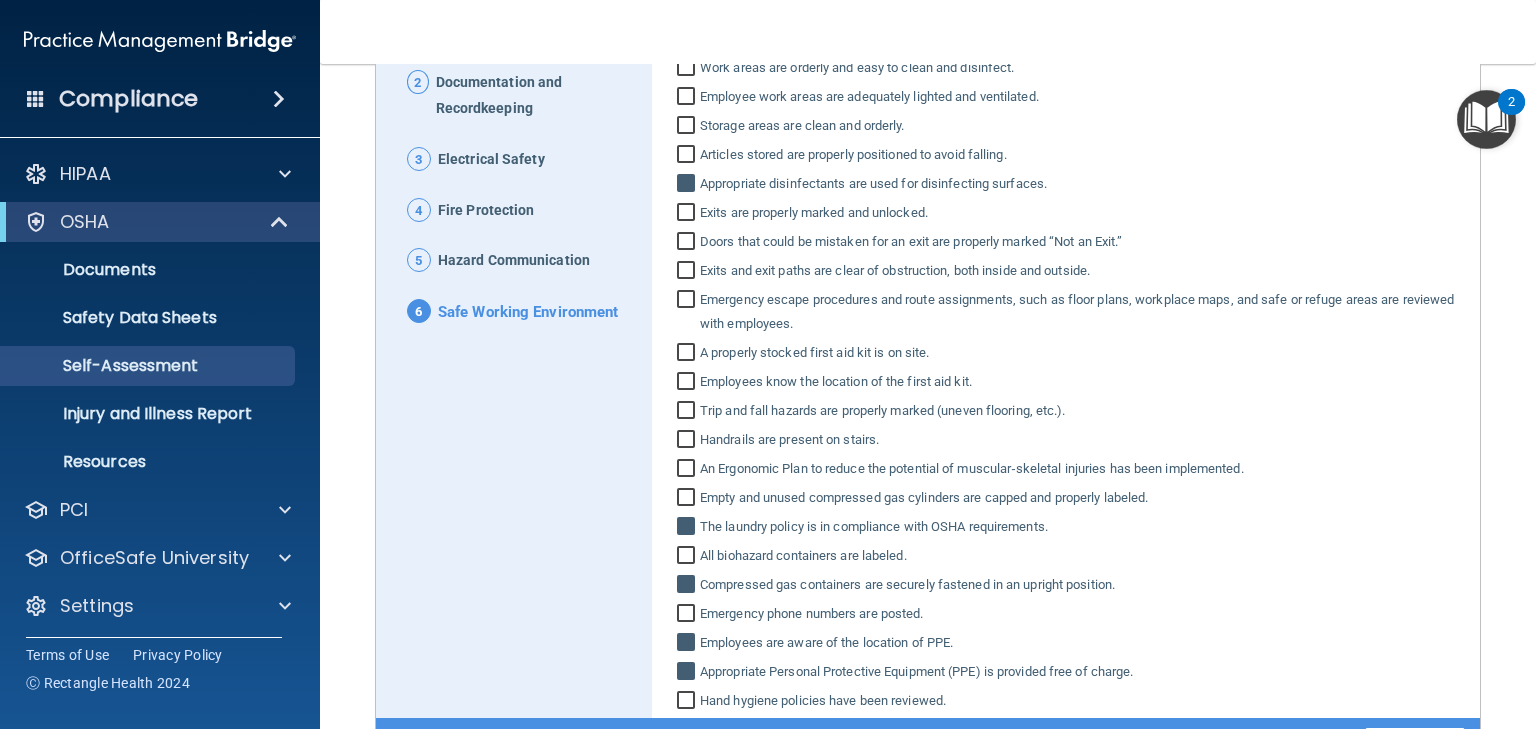 scroll, scrollTop: 404, scrollLeft: 0, axis: vertical 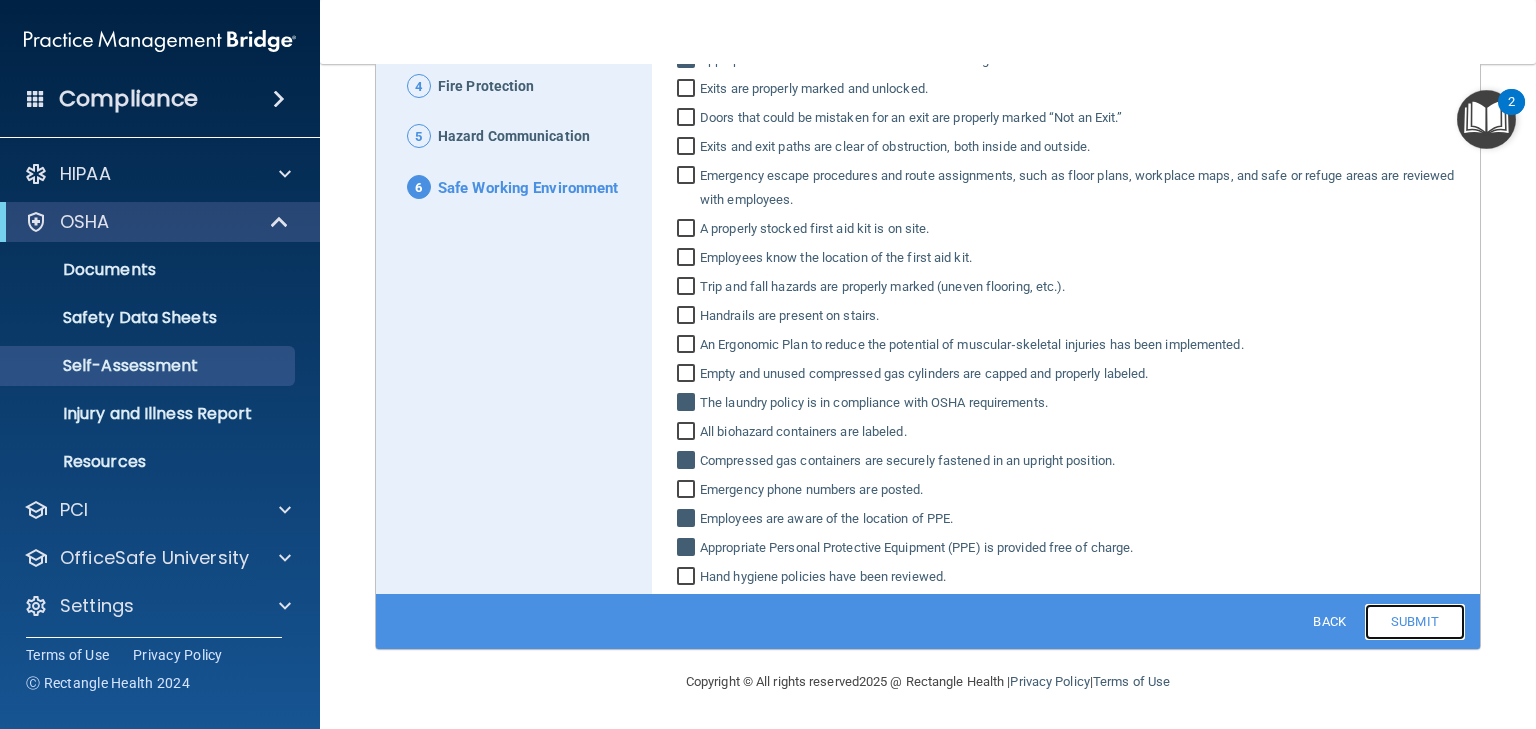 click on "Submit" at bounding box center (1415, 622) 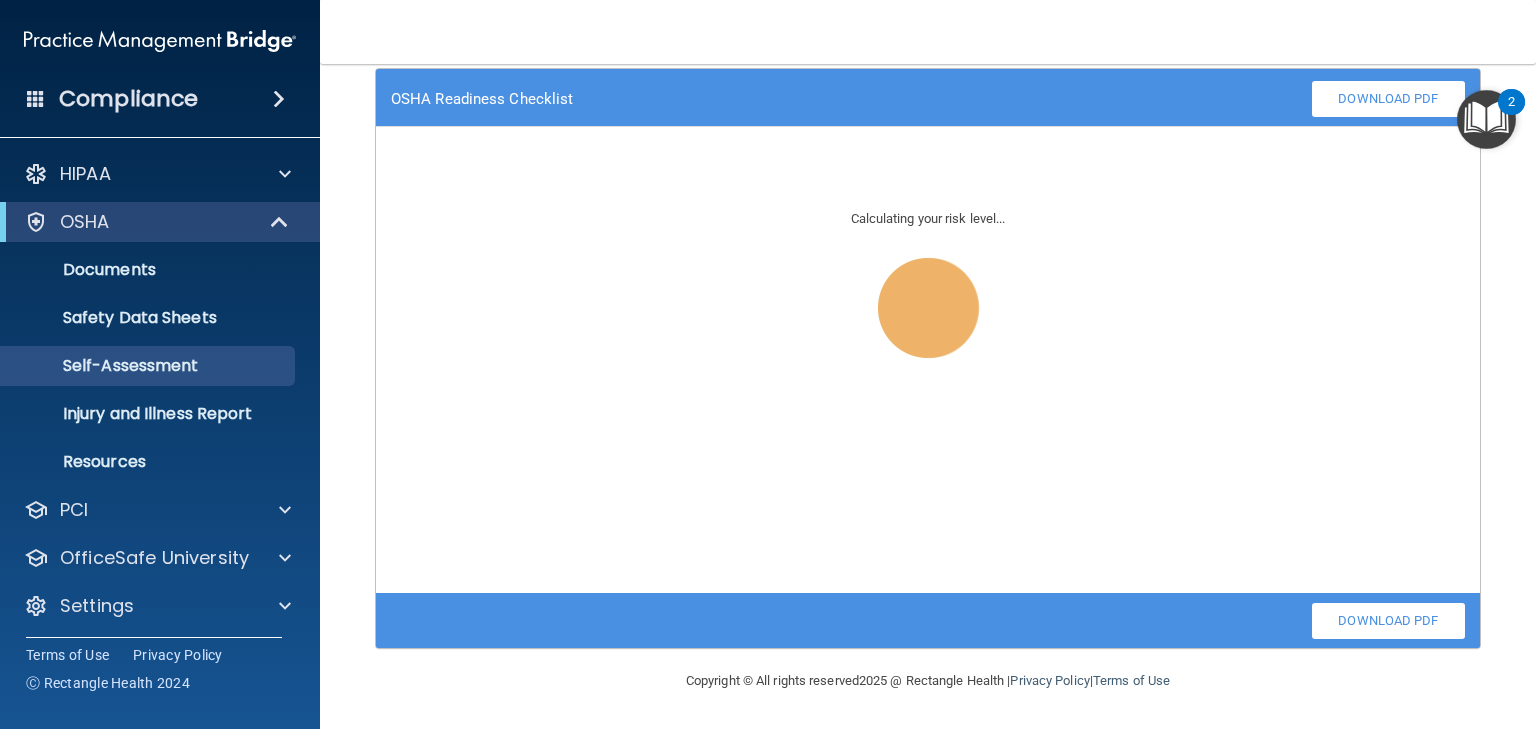 scroll, scrollTop: 136, scrollLeft: 0, axis: vertical 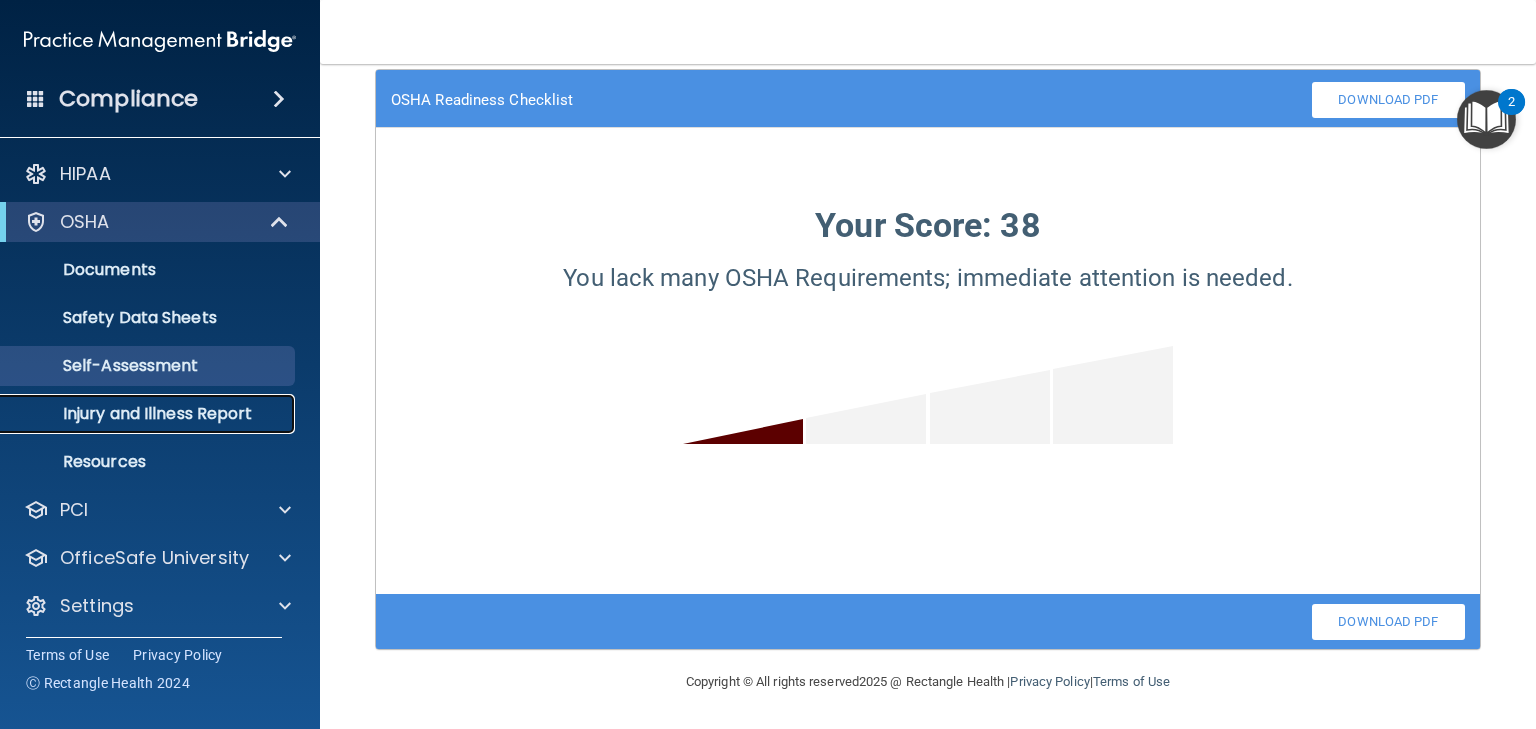 click on "Injury and Illness Report" at bounding box center (149, 414) 